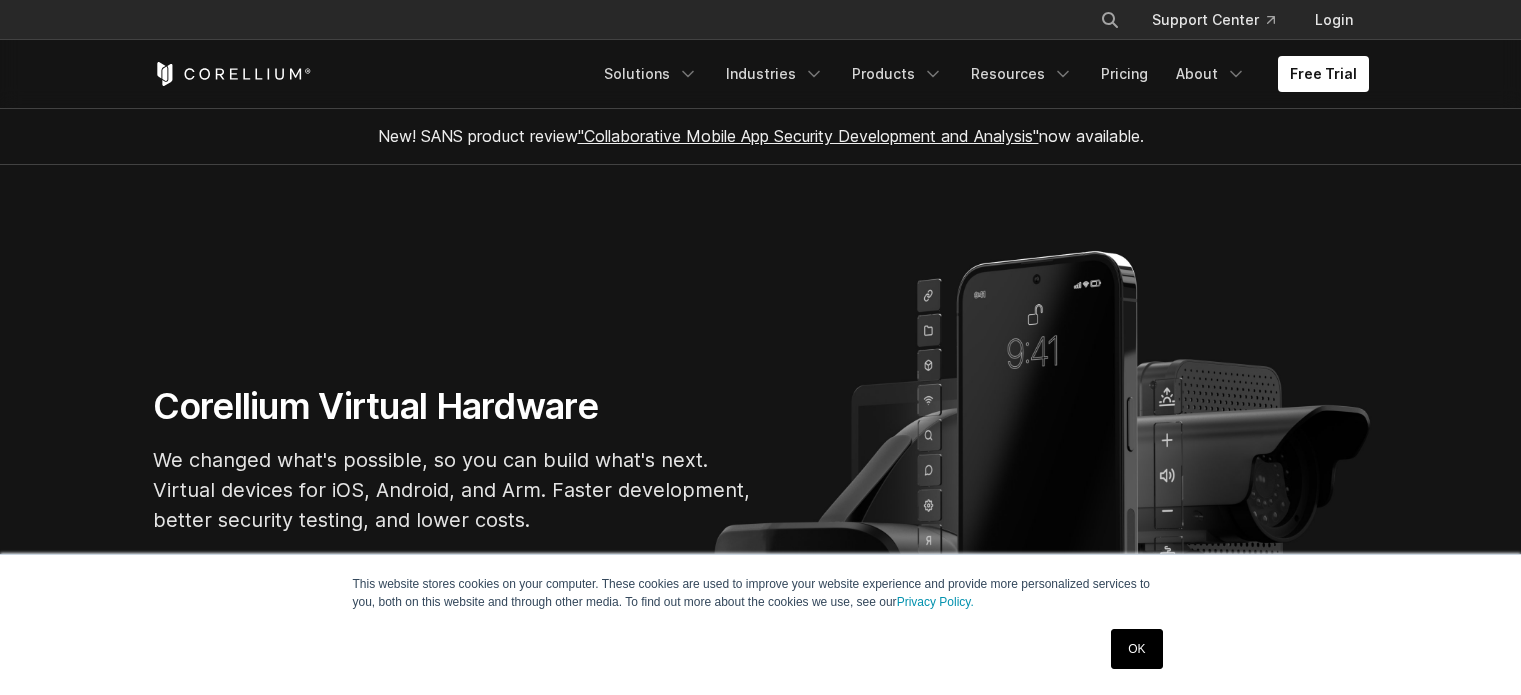 scroll, scrollTop: 200, scrollLeft: 0, axis: vertical 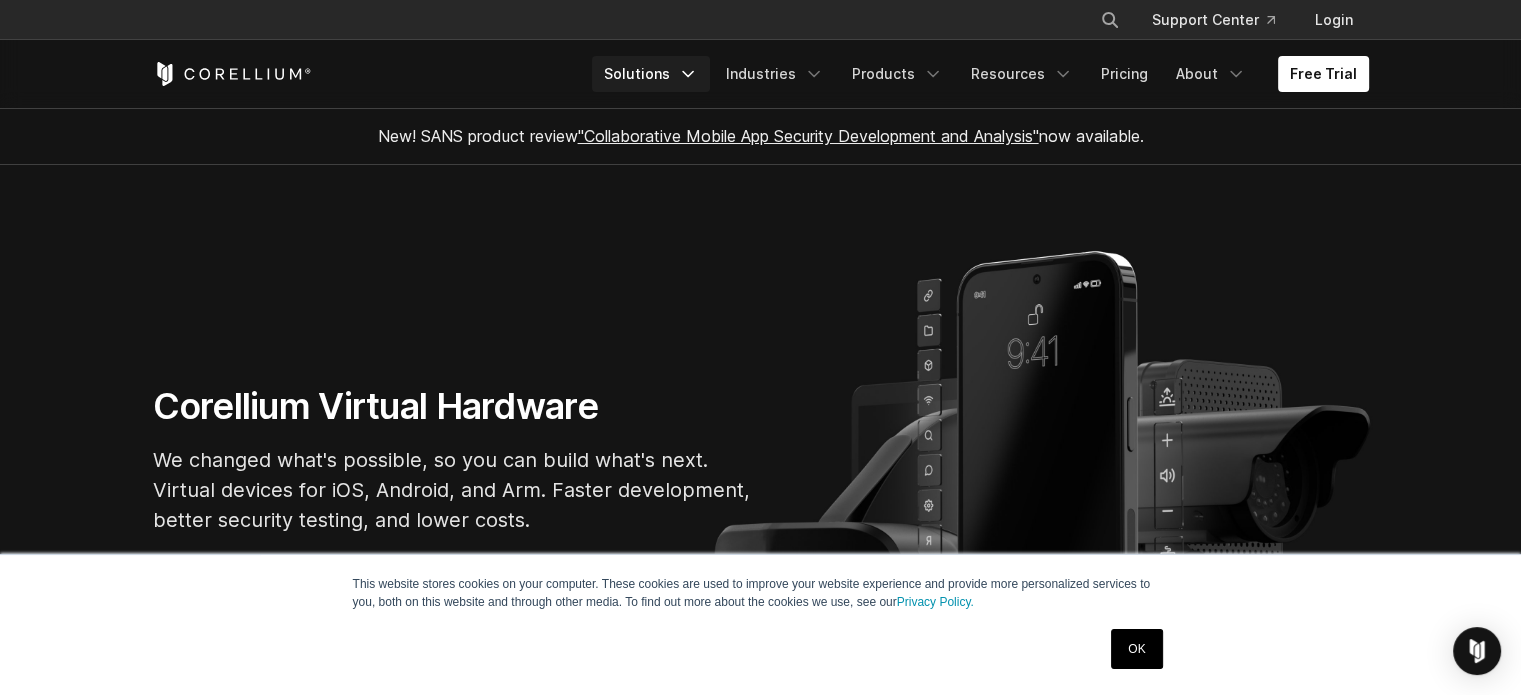 click 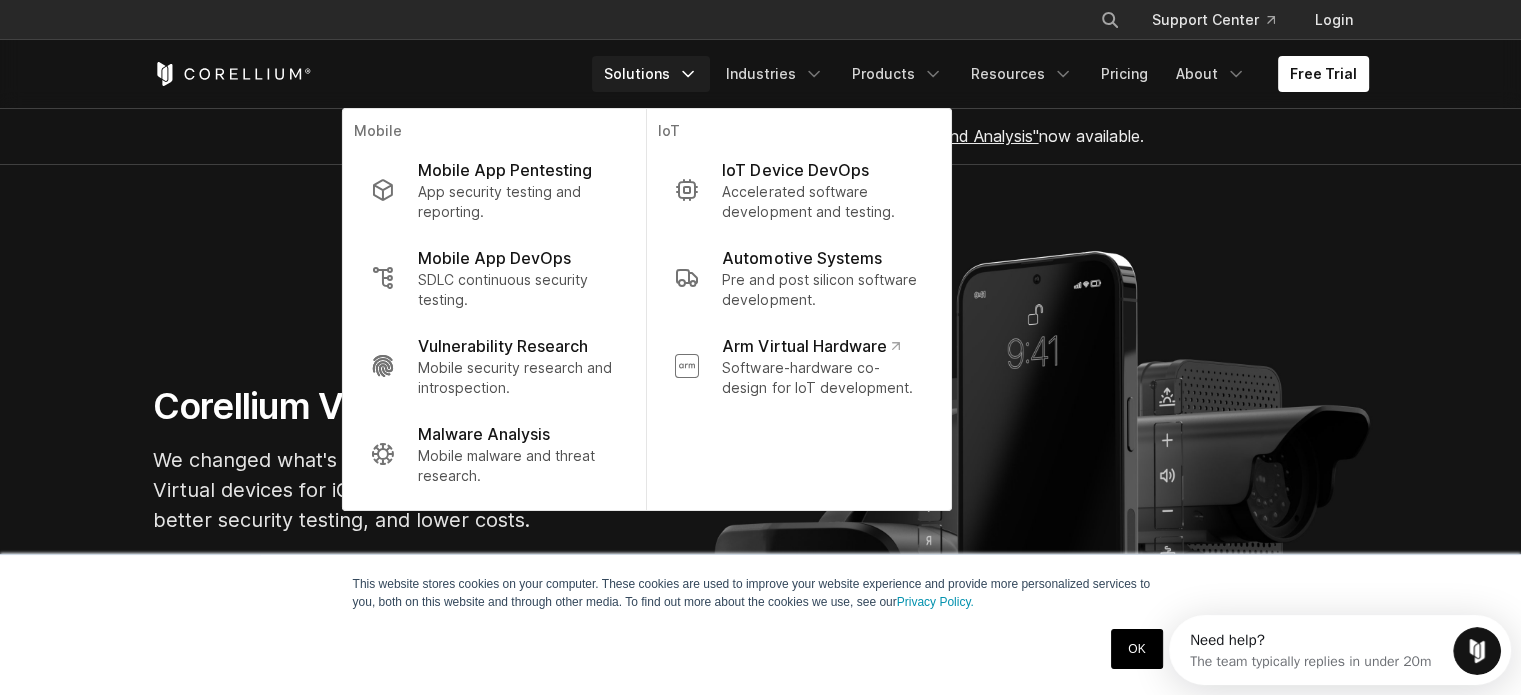 scroll, scrollTop: 0, scrollLeft: 0, axis: both 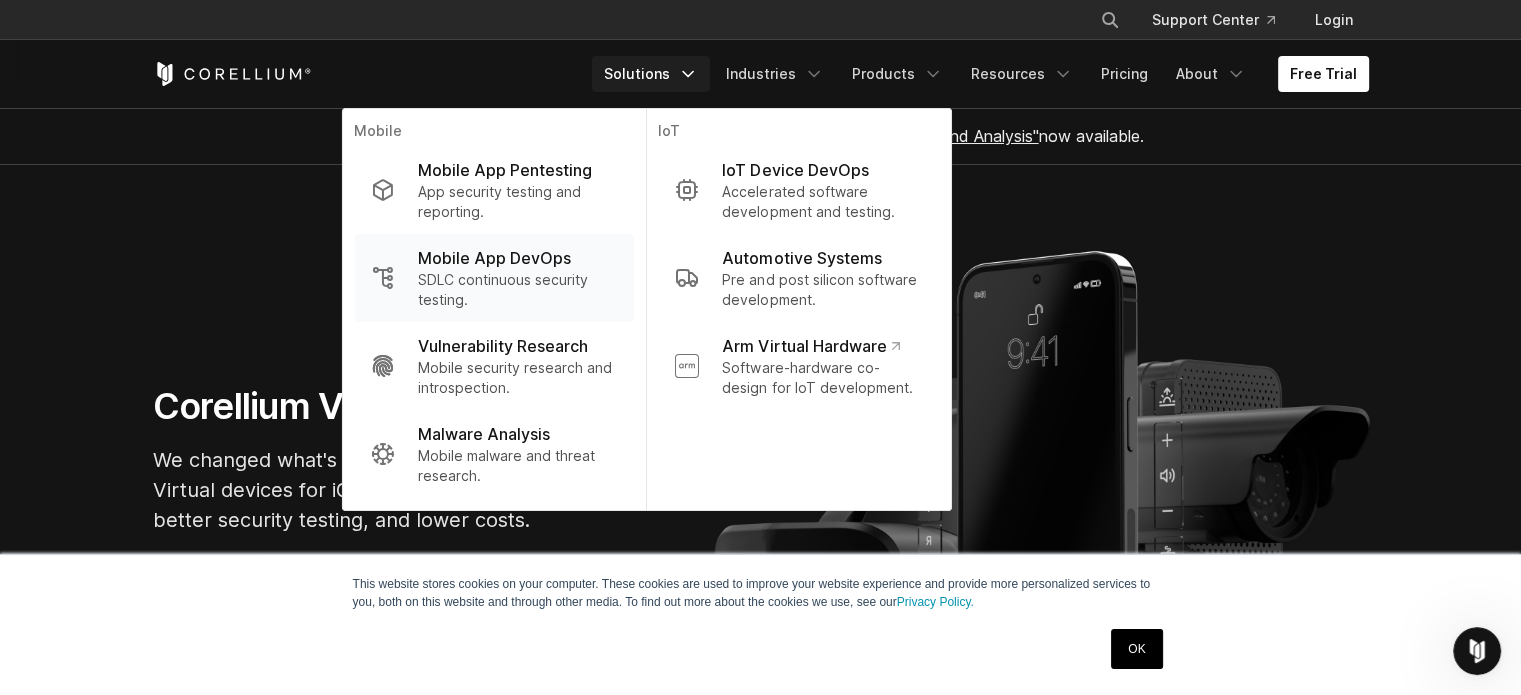 click on "Mobile App DevOps" at bounding box center (494, 258) 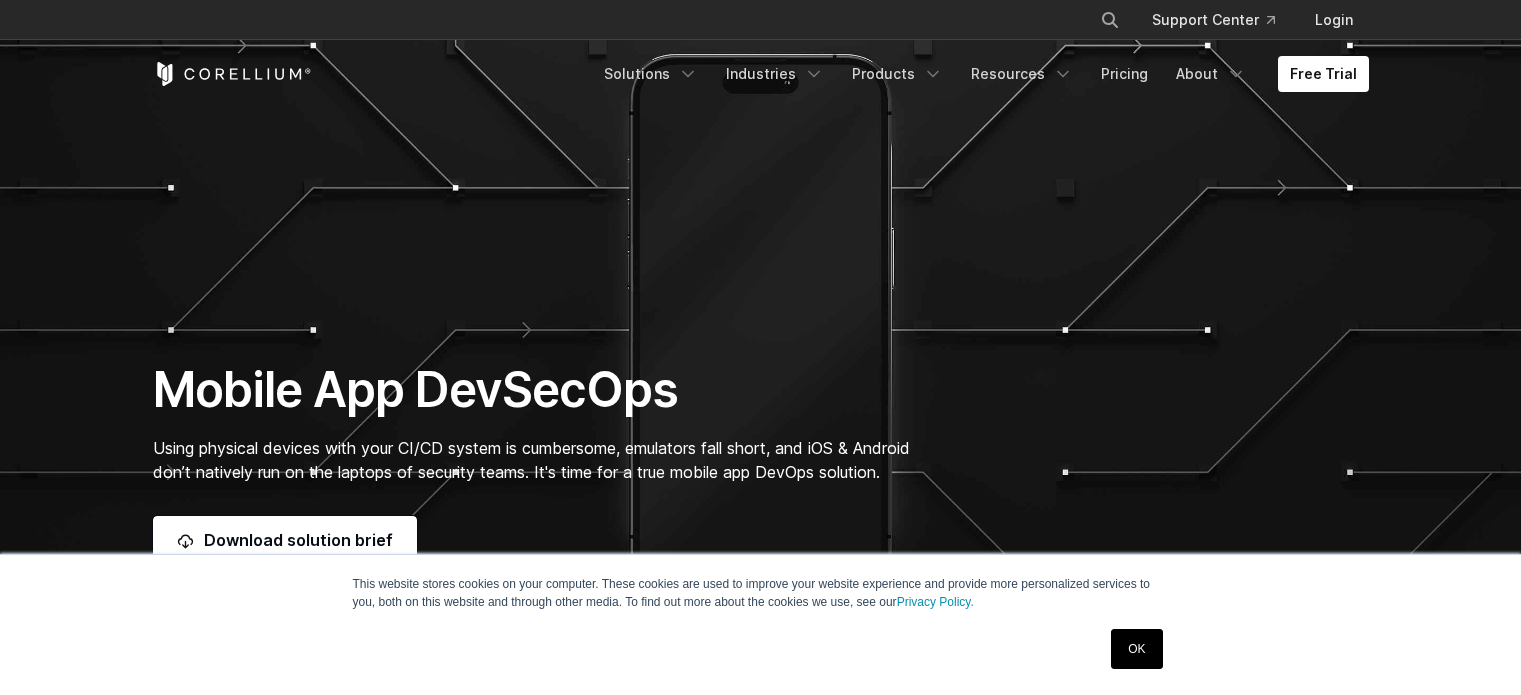 scroll, scrollTop: 0, scrollLeft: 0, axis: both 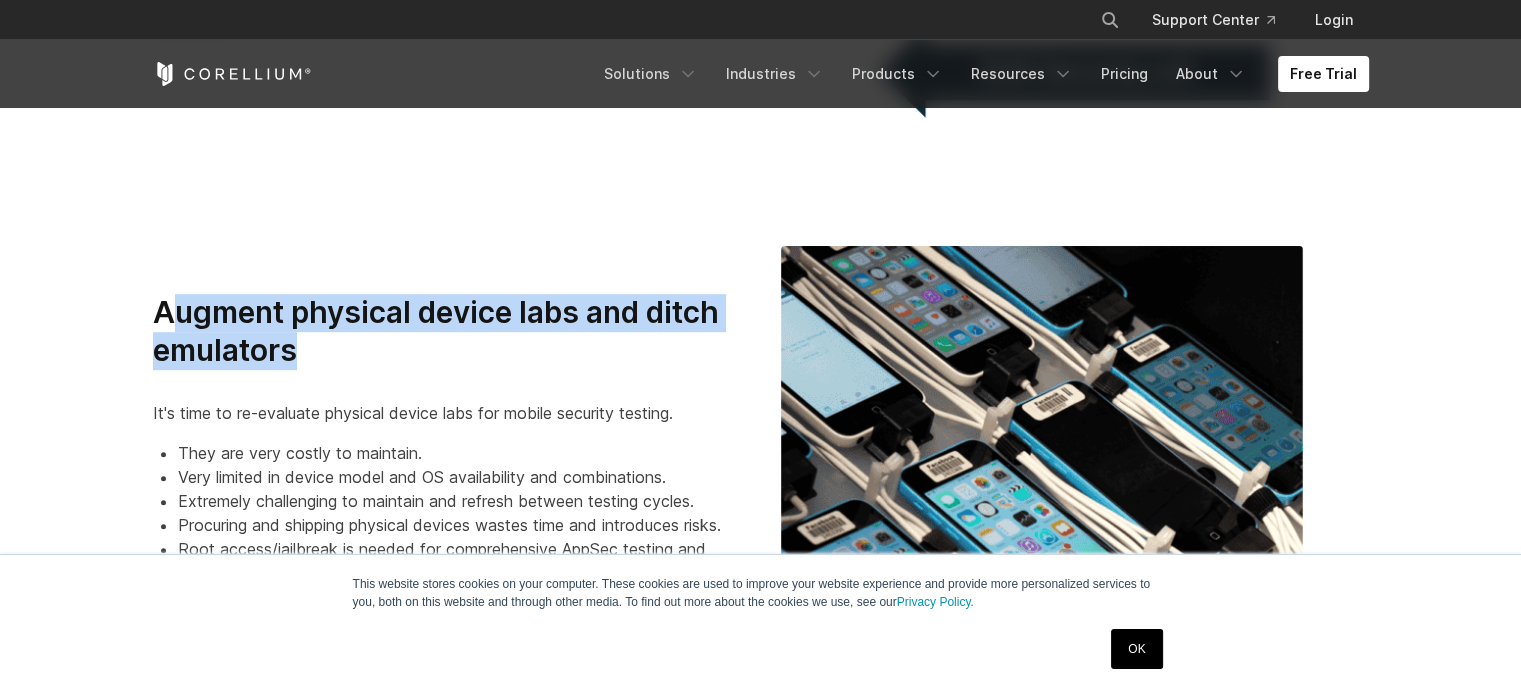 drag, startPoint x: 257, startPoint y: 335, endPoint x: 118, endPoint y: 305, distance: 142.20056 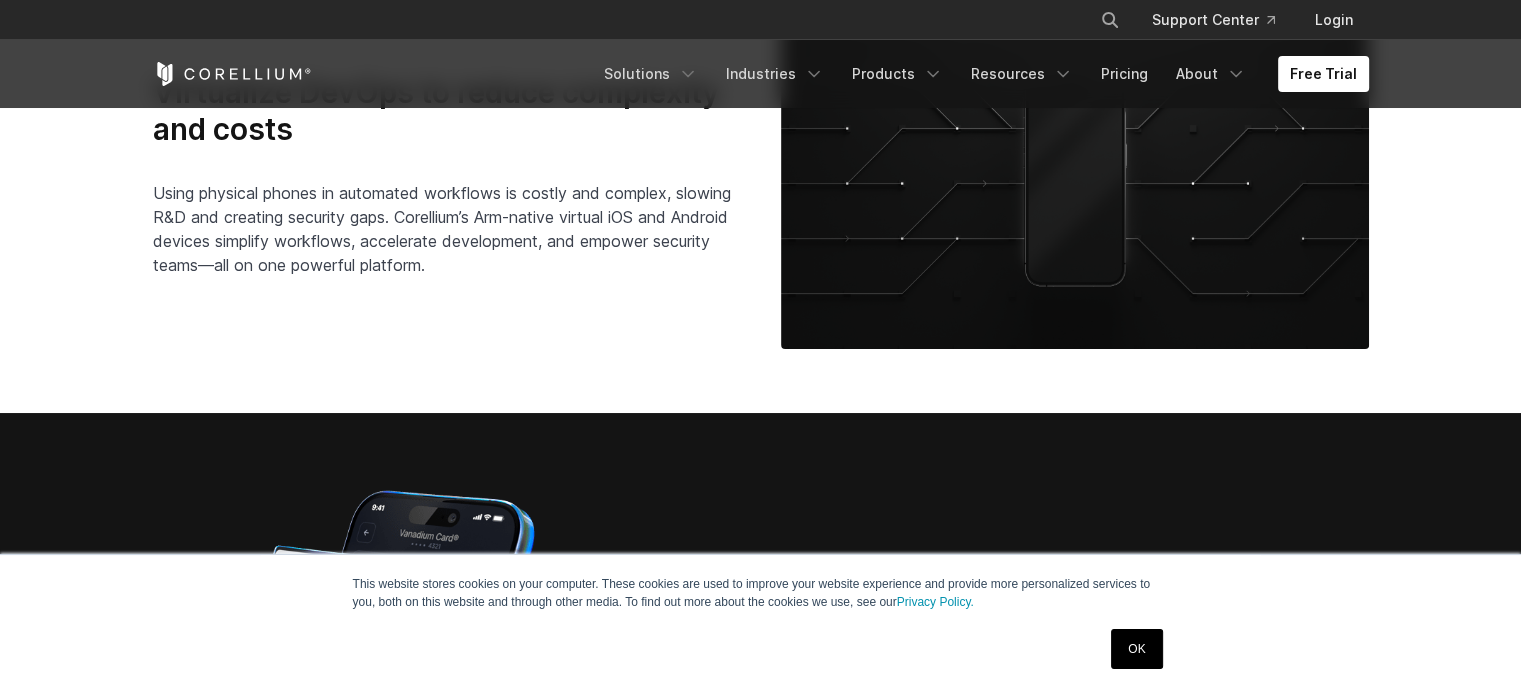 scroll, scrollTop: 4800, scrollLeft: 0, axis: vertical 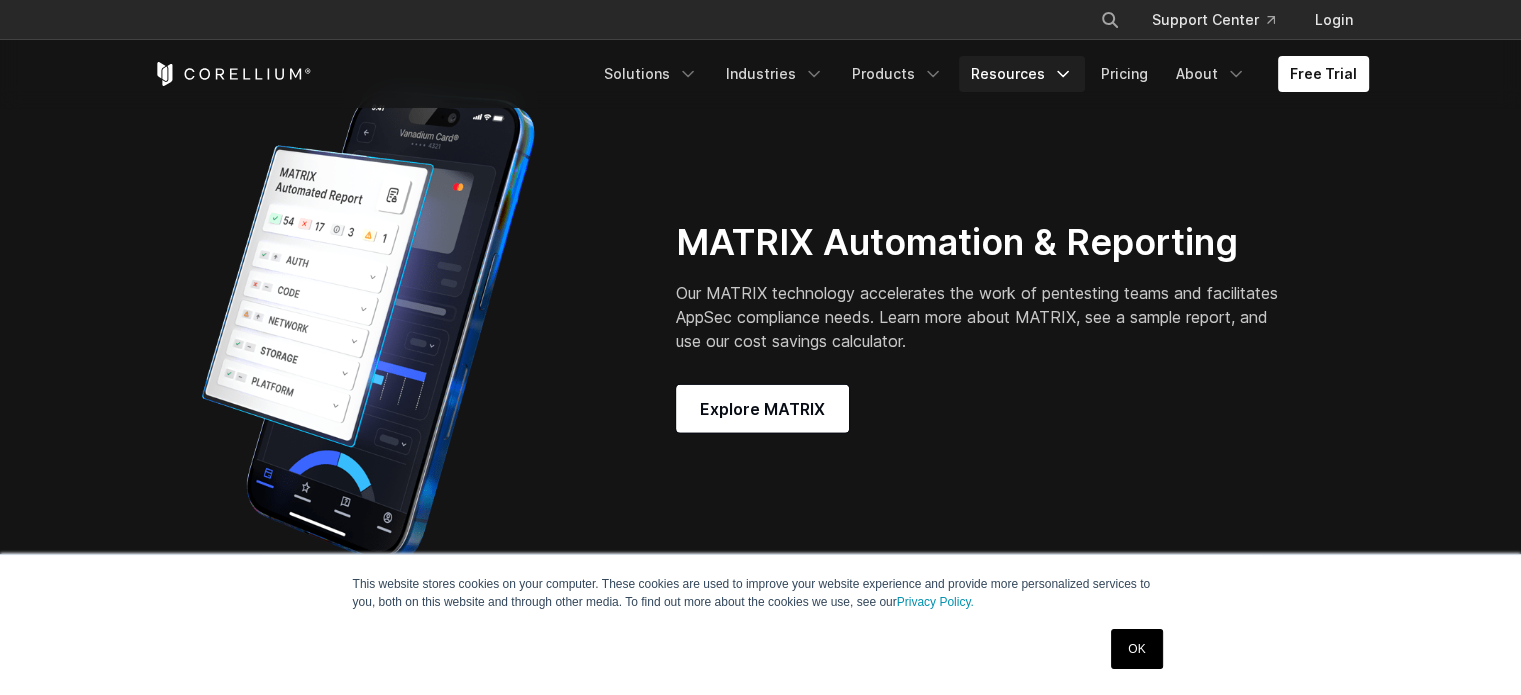 click 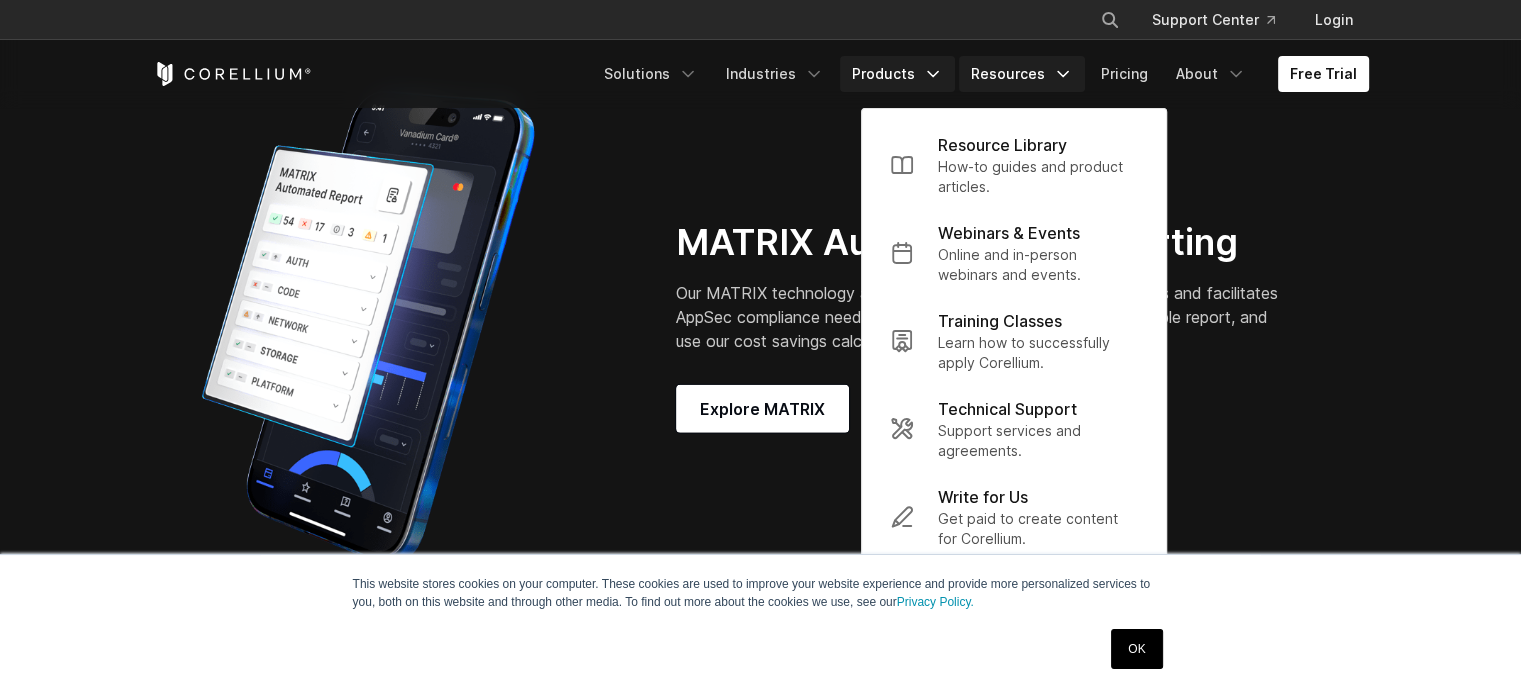 click 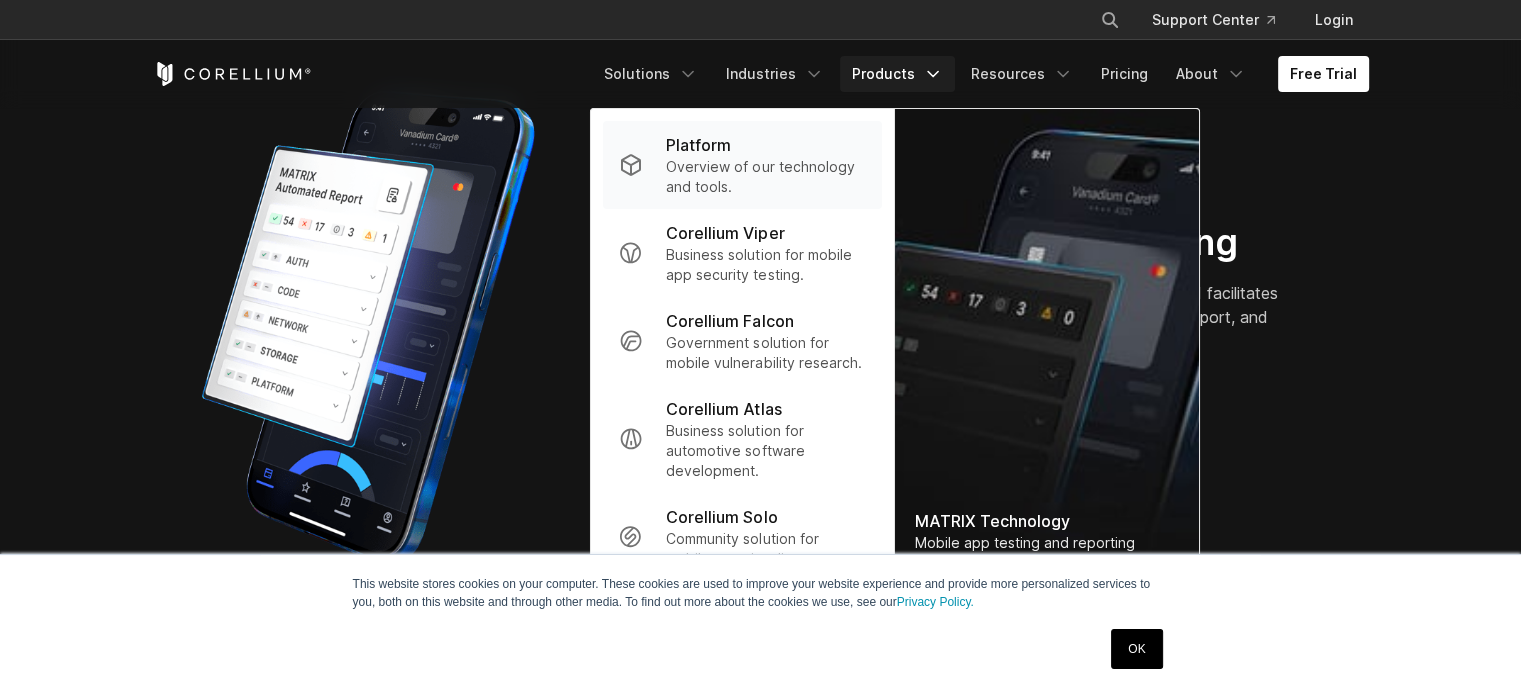 click on "Overview of our technology and tools." at bounding box center (765, 177) 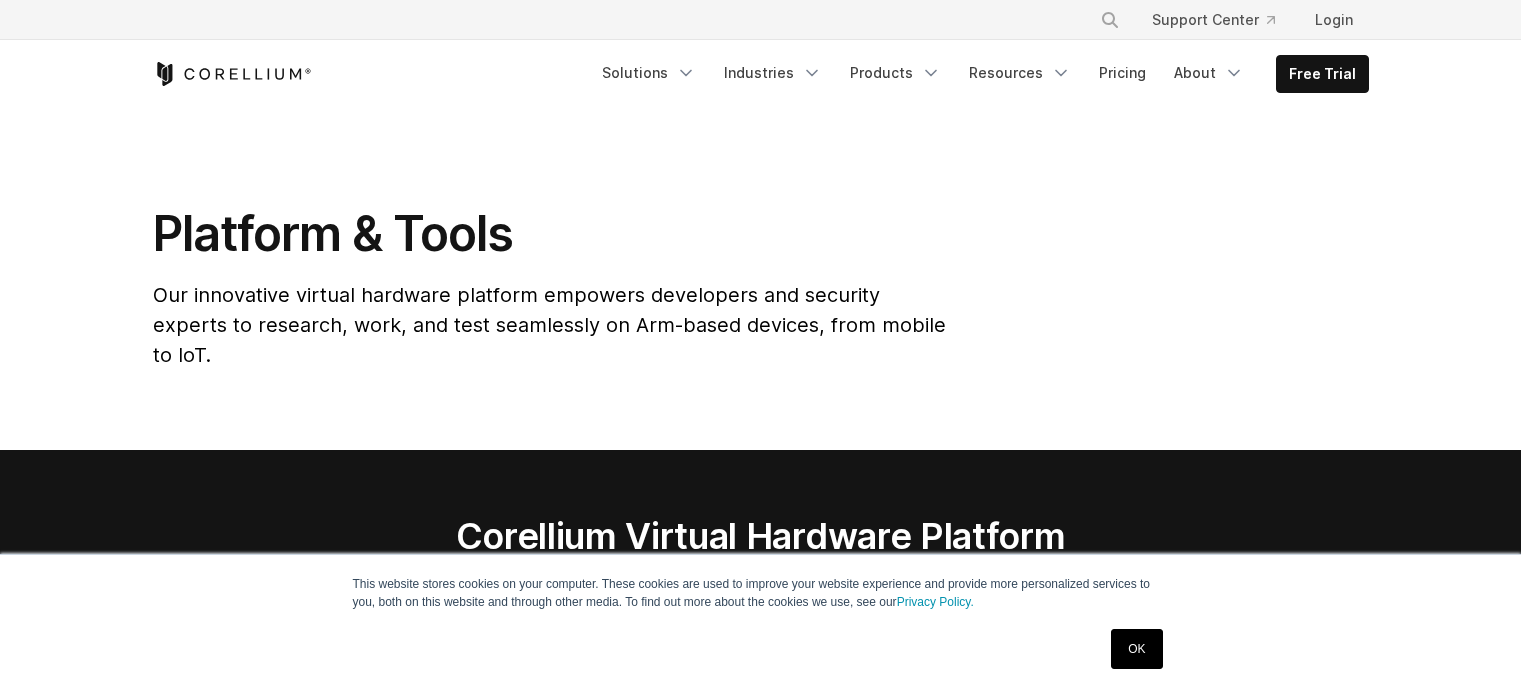 scroll, scrollTop: 0, scrollLeft: 0, axis: both 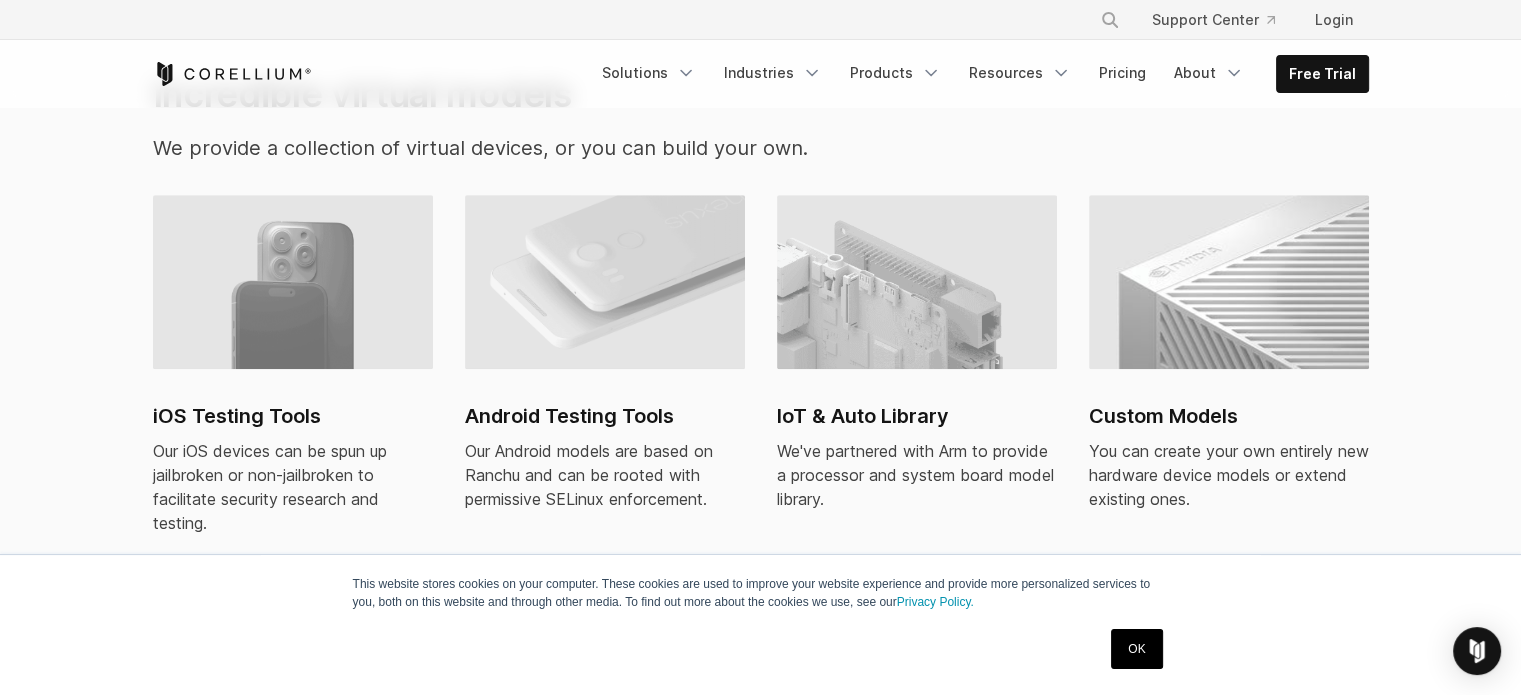 click on "iOS Testing Tools" at bounding box center [293, 416] 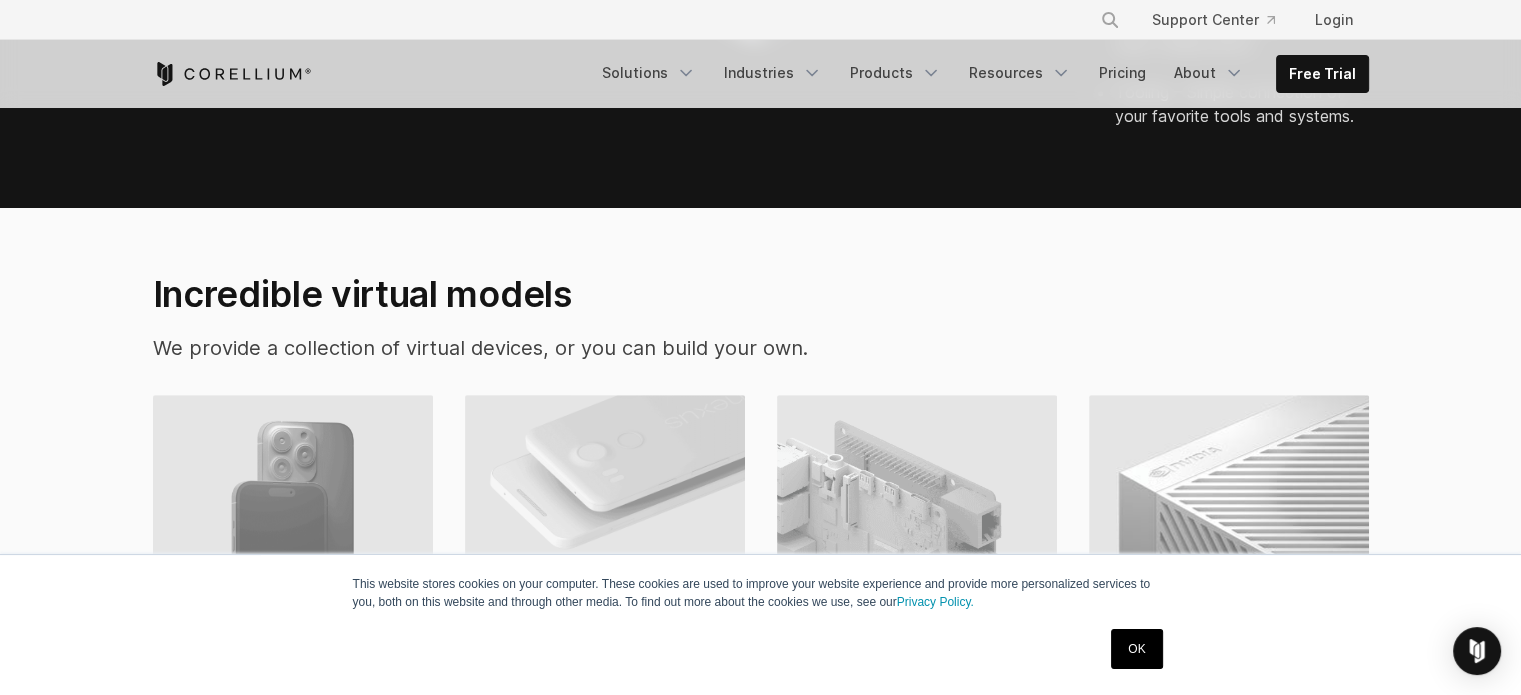 drag, startPoint x: 392, startPoint y: 310, endPoint x: 561, endPoint y: 315, distance: 169.07394 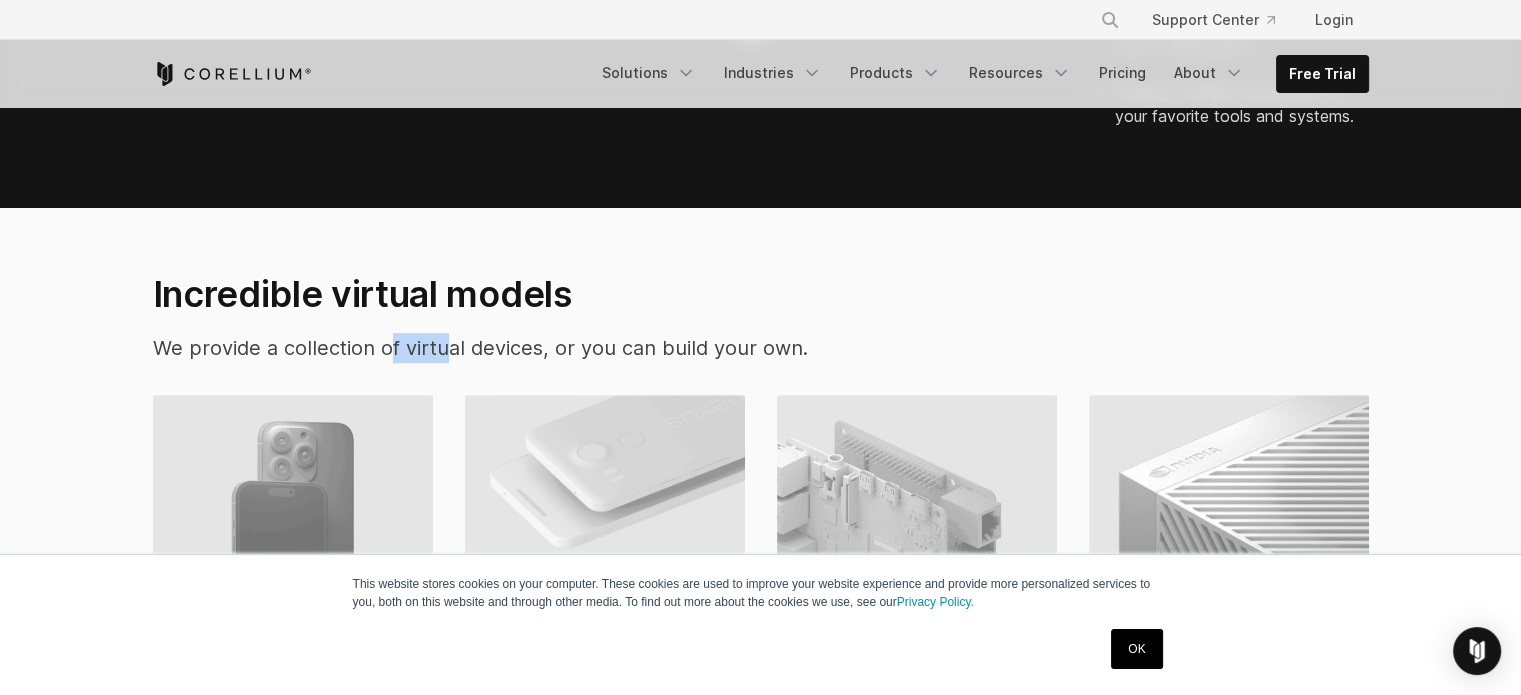 click on "Incredible virtual models" at bounding box center [551, 294] 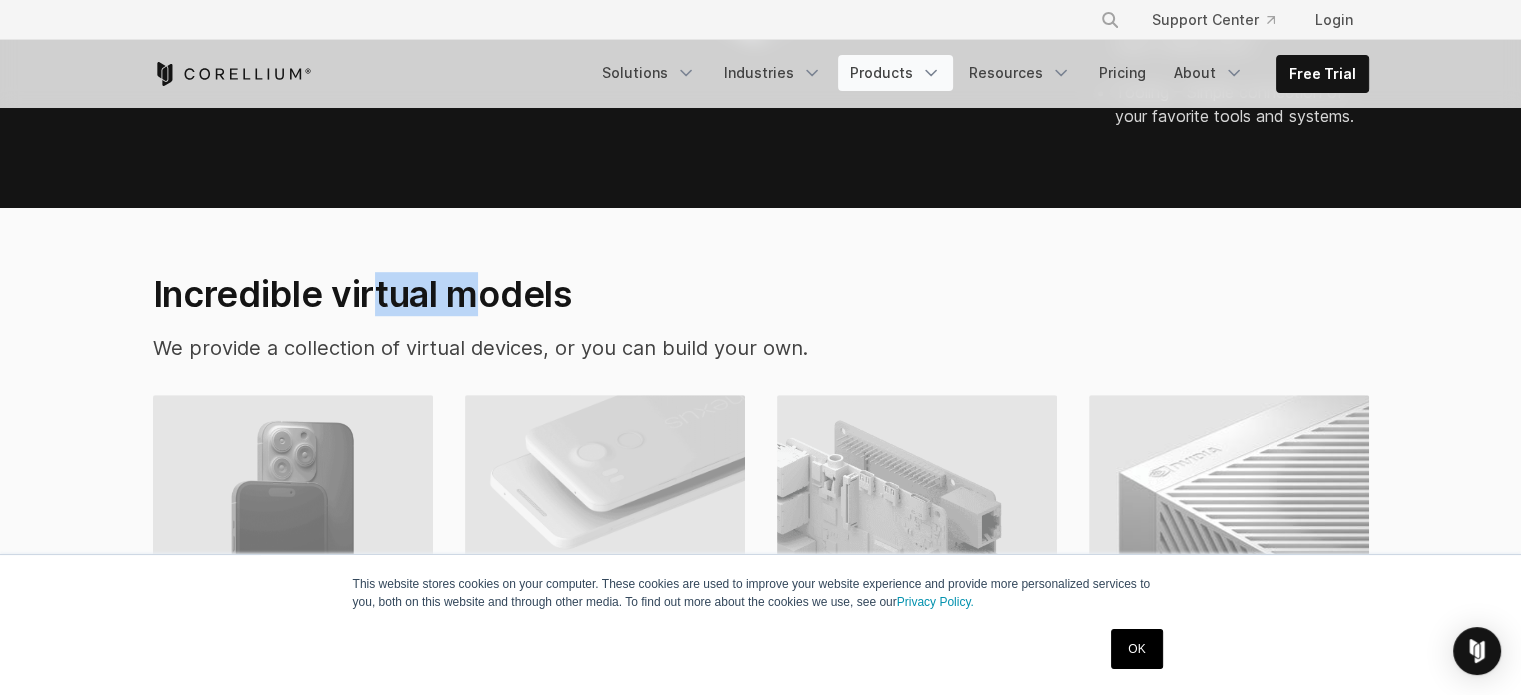 click 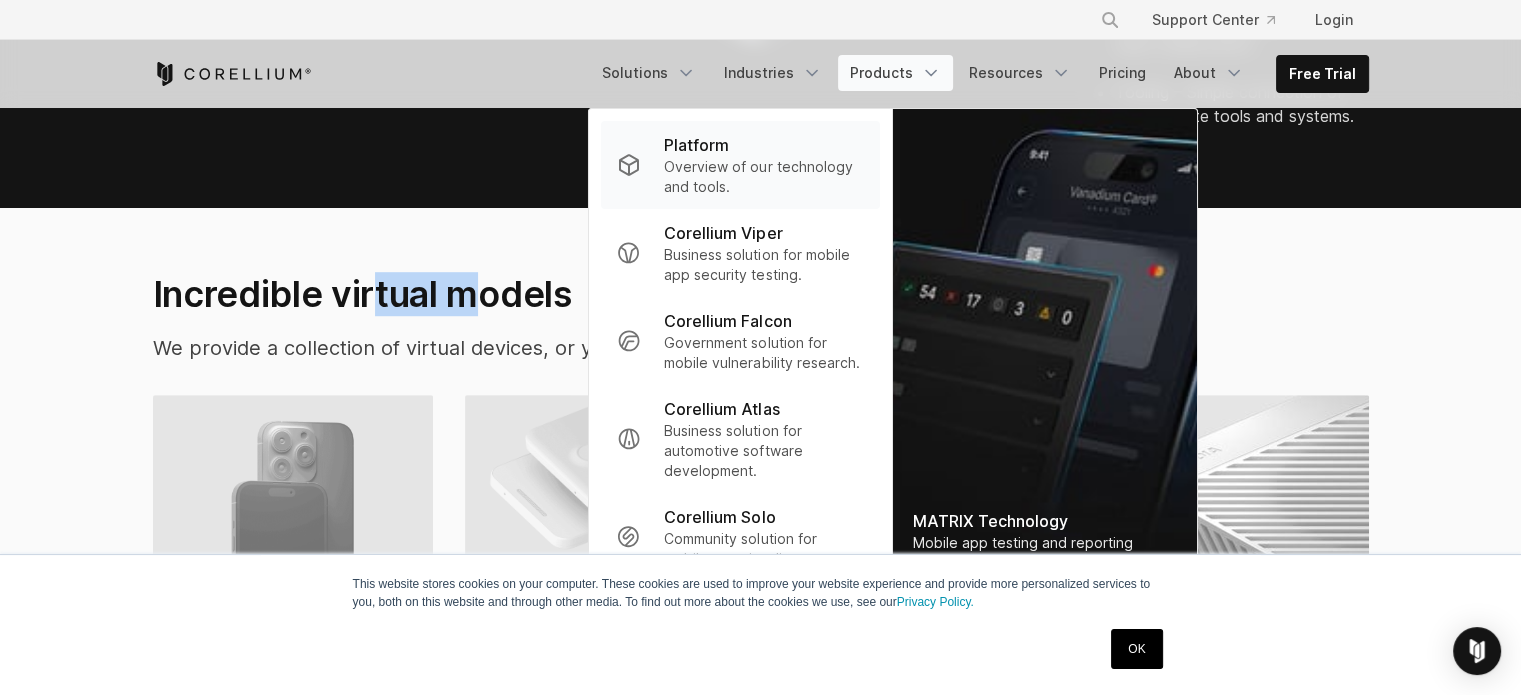 click on "Overview of our technology and tools." at bounding box center (763, 177) 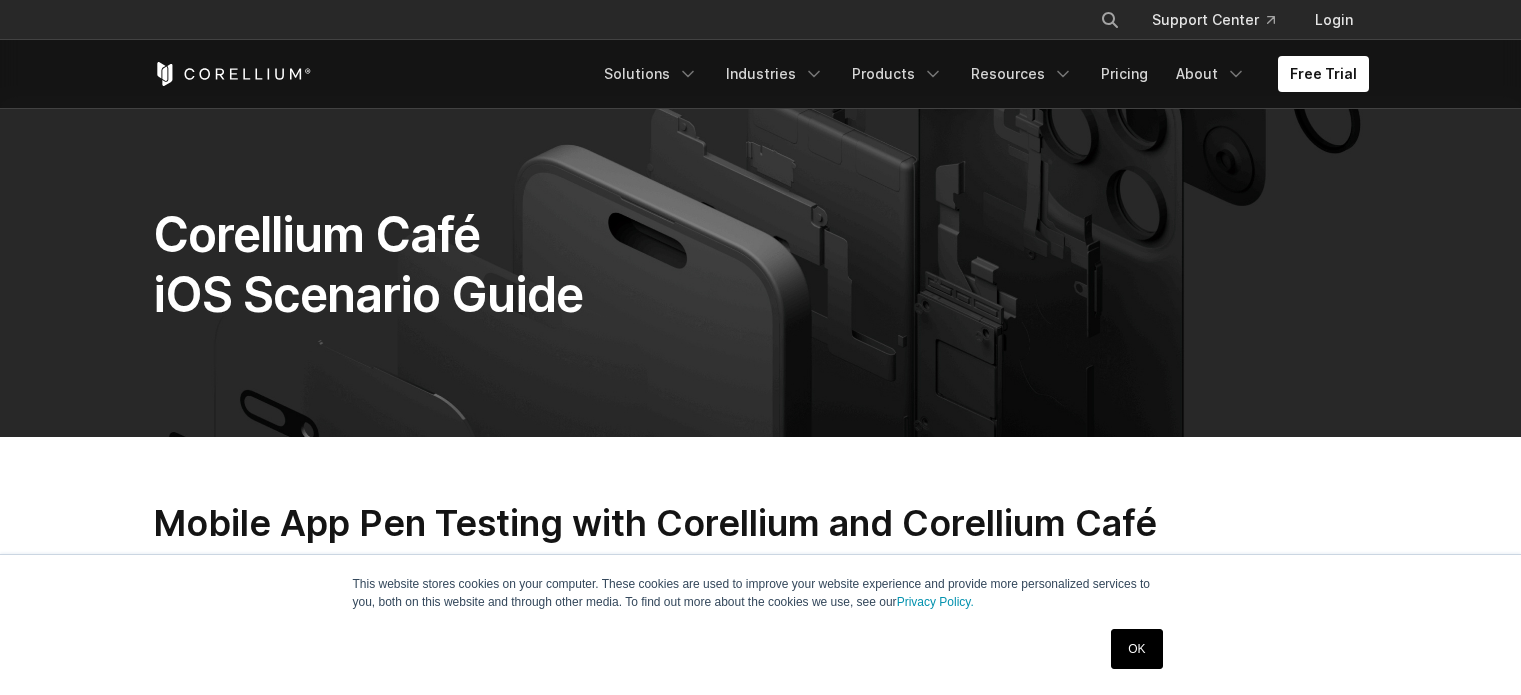 scroll, scrollTop: 0, scrollLeft: 0, axis: both 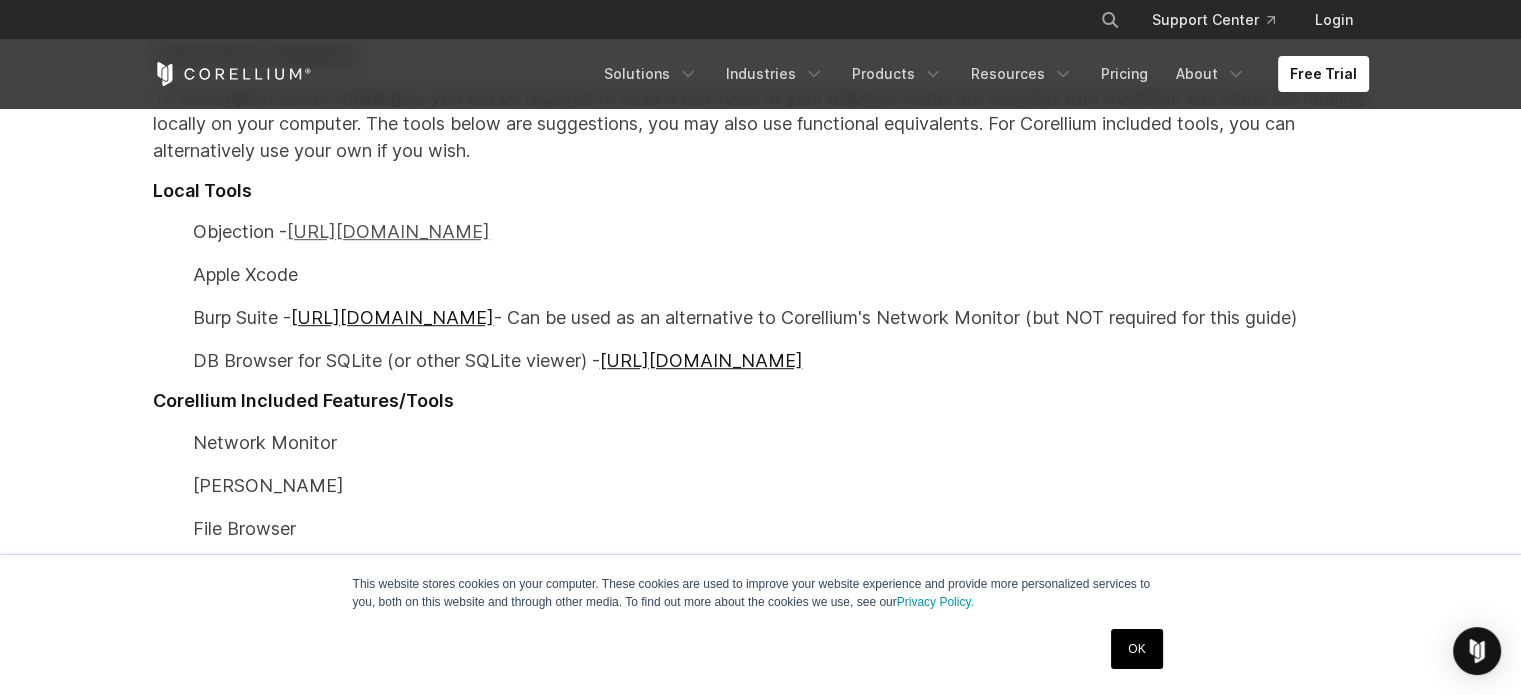 click on "[URL][DOMAIN_NAME]" at bounding box center [388, 231] 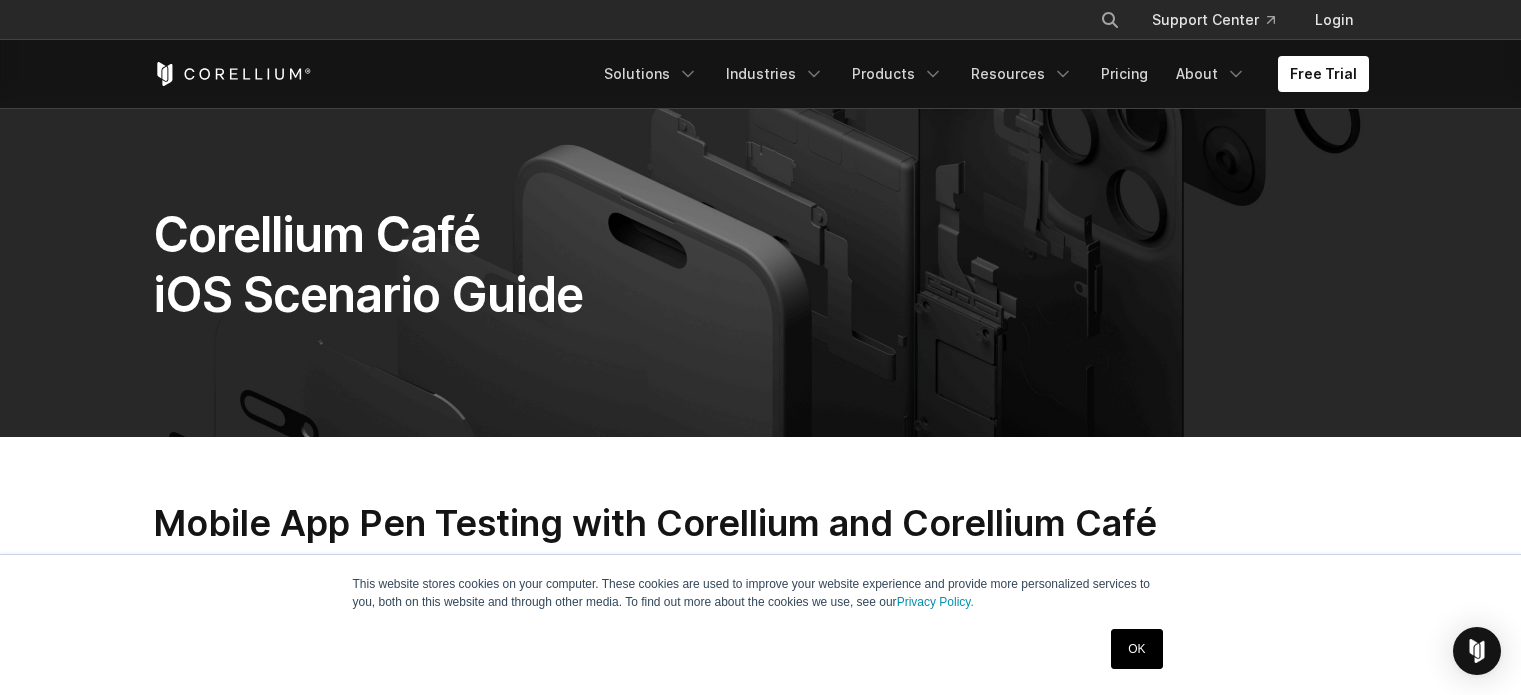 scroll, scrollTop: 1200, scrollLeft: 0, axis: vertical 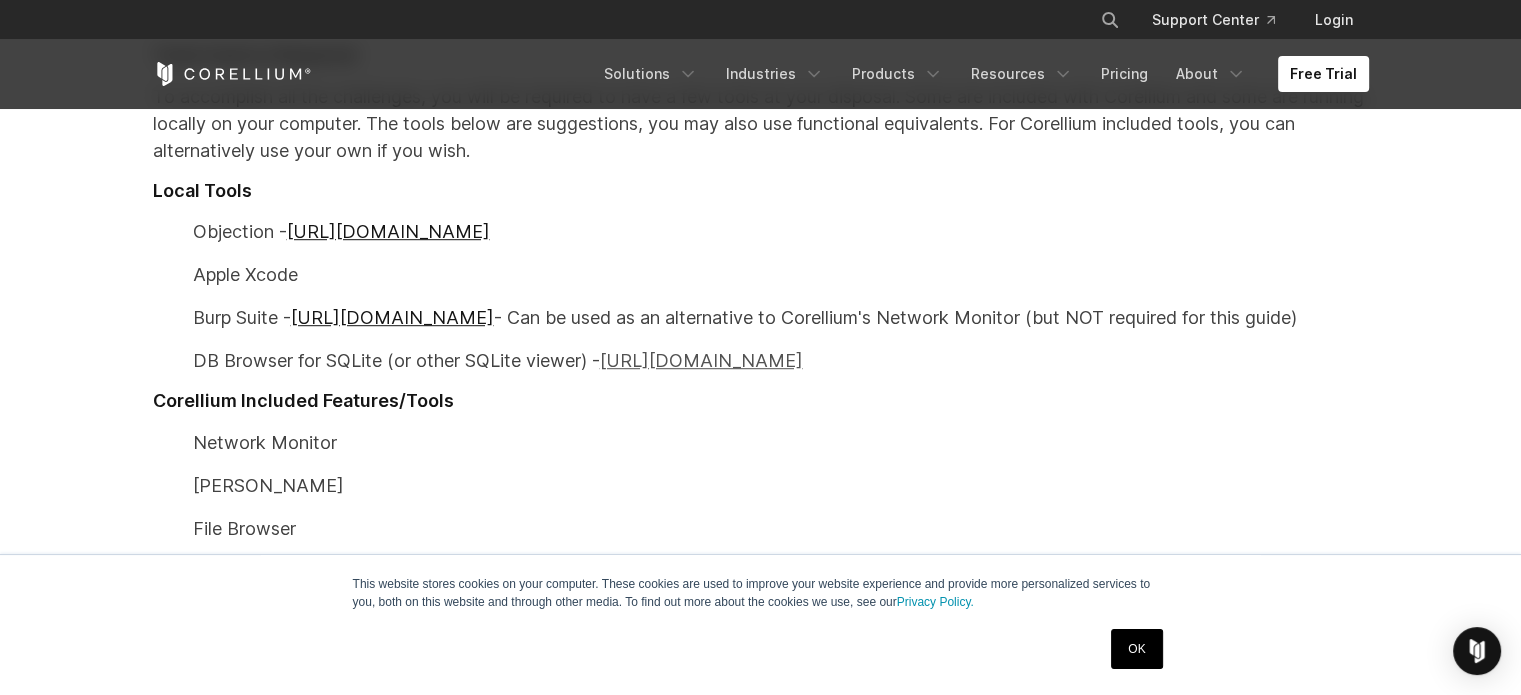 click on "[URL][DOMAIN_NAME]" at bounding box center [701, 360] 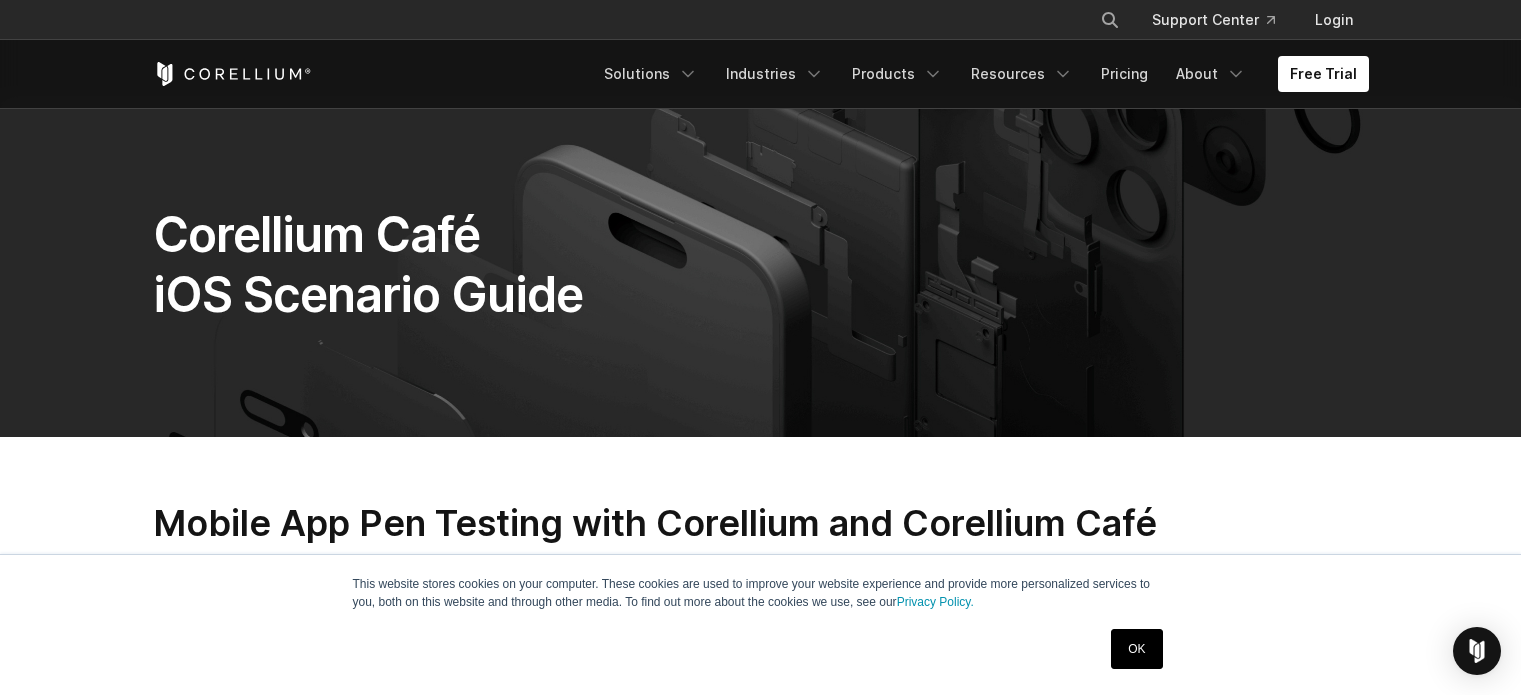 scroll, scrollTop: 1200, scrollLeft: 0, axis: vertical 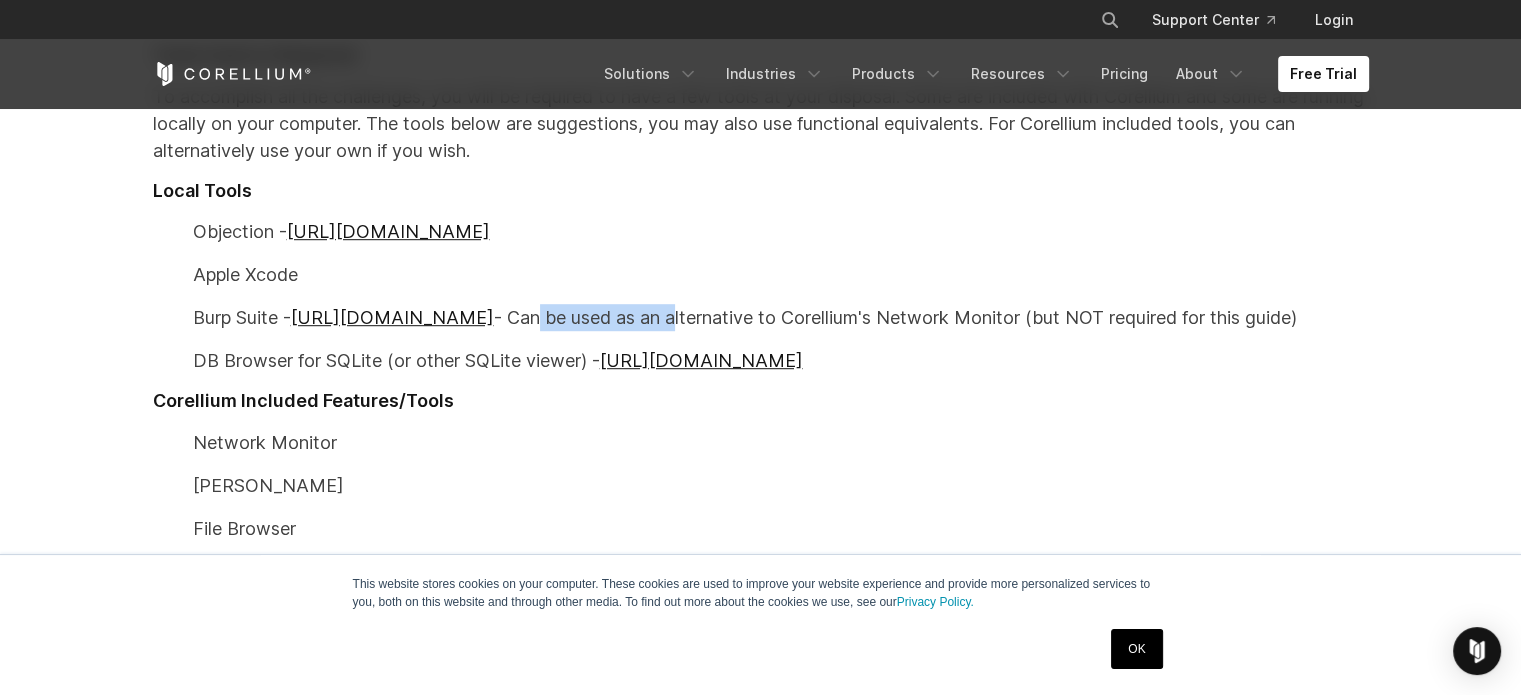 drag, startPoint x: 581, startPoint y: 315, endPoint x: 938, endPoint y: 339, distance: 357.80582 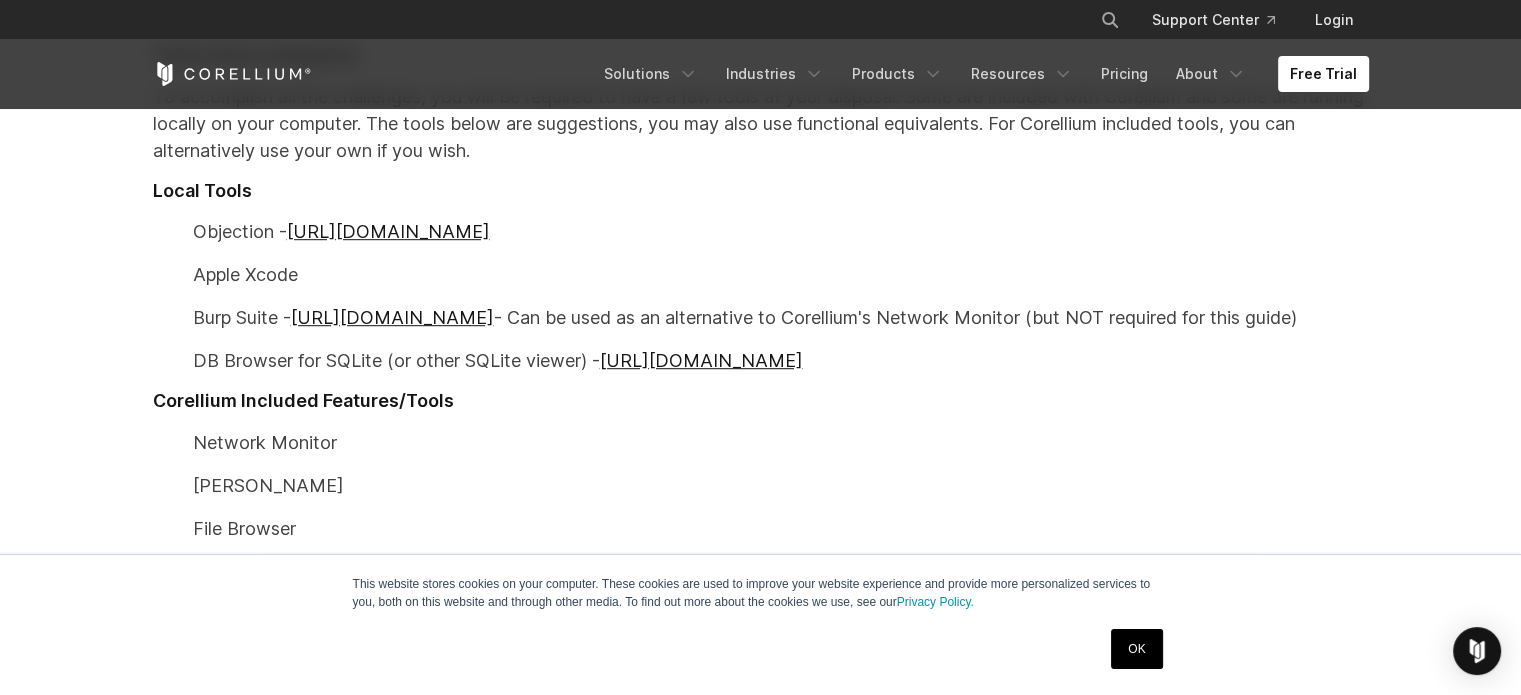 click on "Mobile App Pen Testing with Corellium and Corellium Café
Many mobile security pen testers enjoy using Corellium to perform mobile app pen testing. Corellium offers access to virtualized iOS device models from iPhone 6 up to the latest iPhone models, every iOS version ever supported on each model and instant access to jailbroken or non-jailbroken versions.
Corellium not only offers access to these devices and operating systems, but also has many built-in tools that make pen testing quicker and easier than traditional physical techniques.
Virtual device models can easily replace physical devices in many types of security testing and research. Combined with the efficiencies of virtualization - such as quickly creating new devices and powering them up, to snapshotting and nearly instantly restoring to a known good state - Corellium can drastically cut the effort currently spent in obtaining and managing physical devices.
Overview
Tools Used or Required" at bounding box center (761, -6) 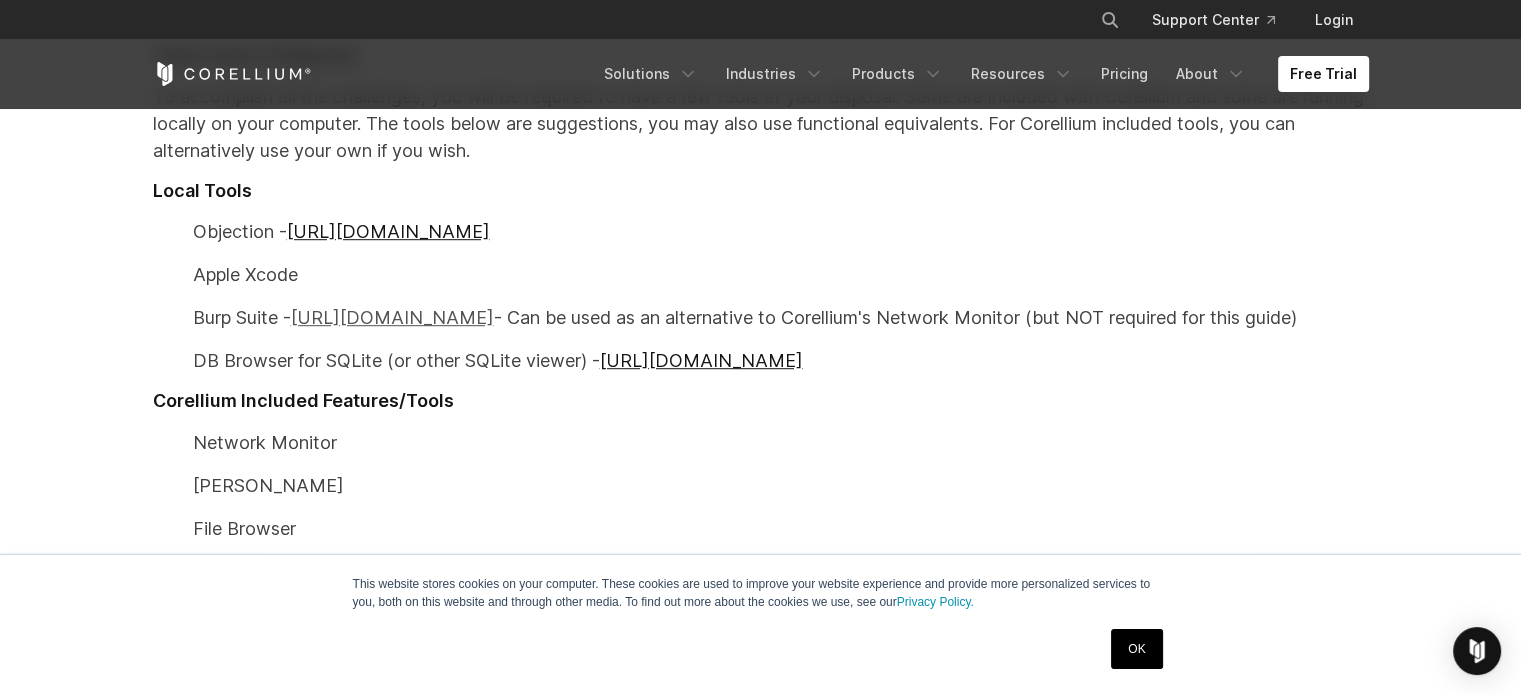 click on "https://portswigger.net/burp" at bounding box center (392, 317) 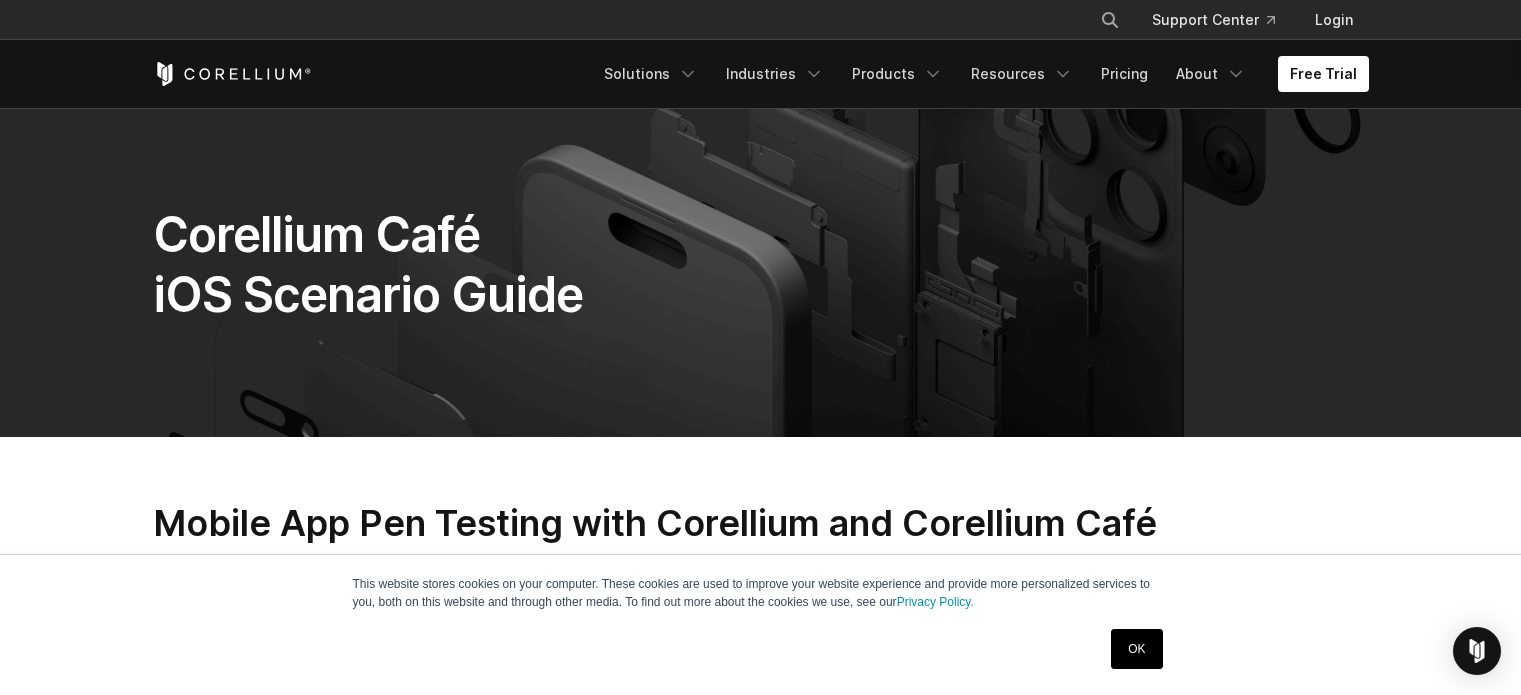scroll, scrollTop: 1200, scrollLeft: 0, axis: vertical 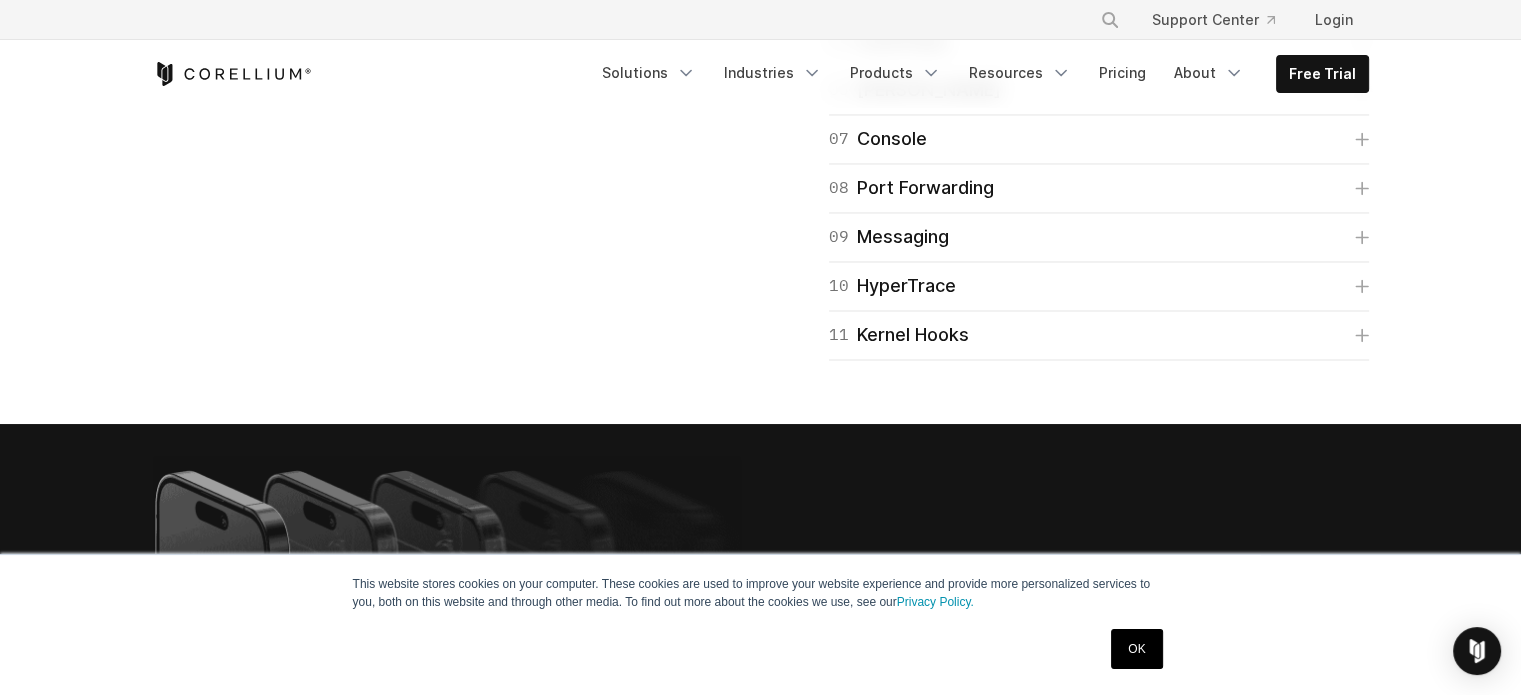 click on "01
Connect" at bounding box center (879, -155) 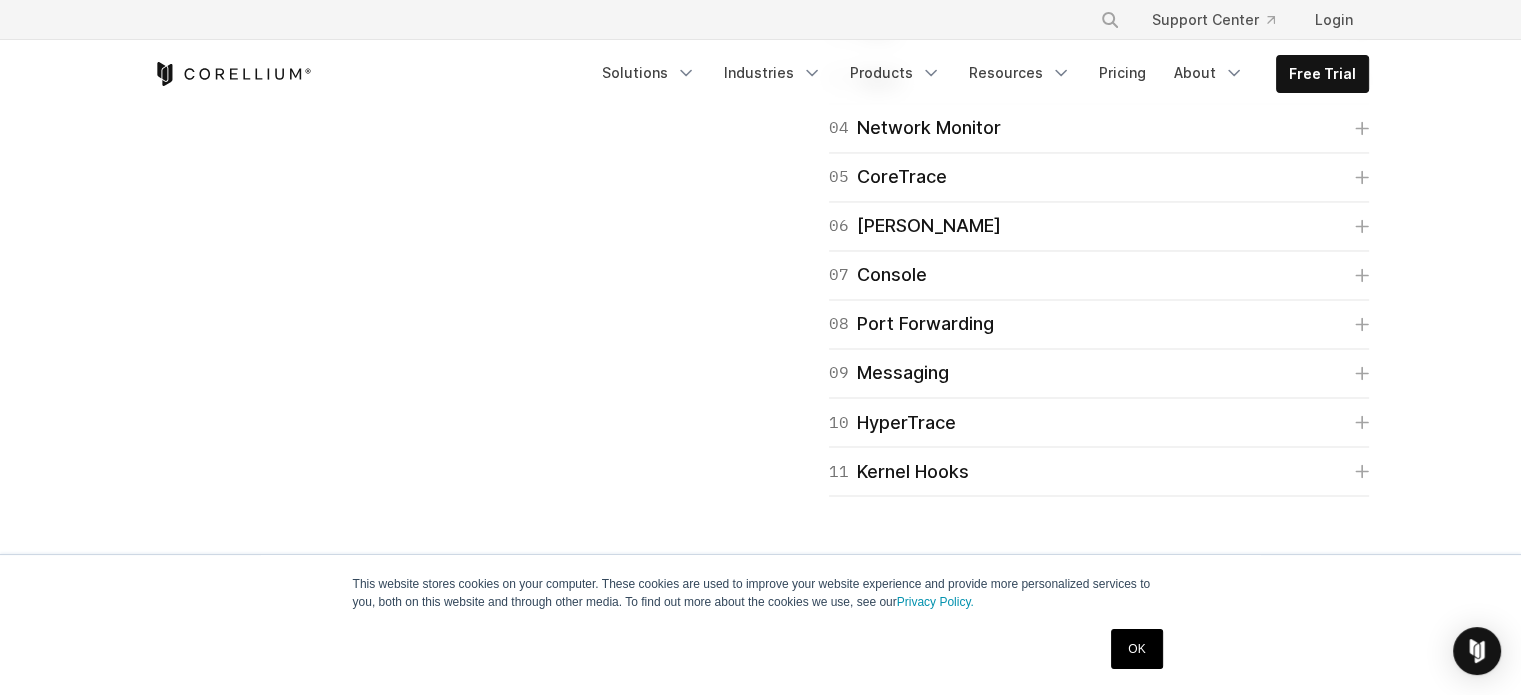 click on "Plugging in" at bounding box center [904, -13] 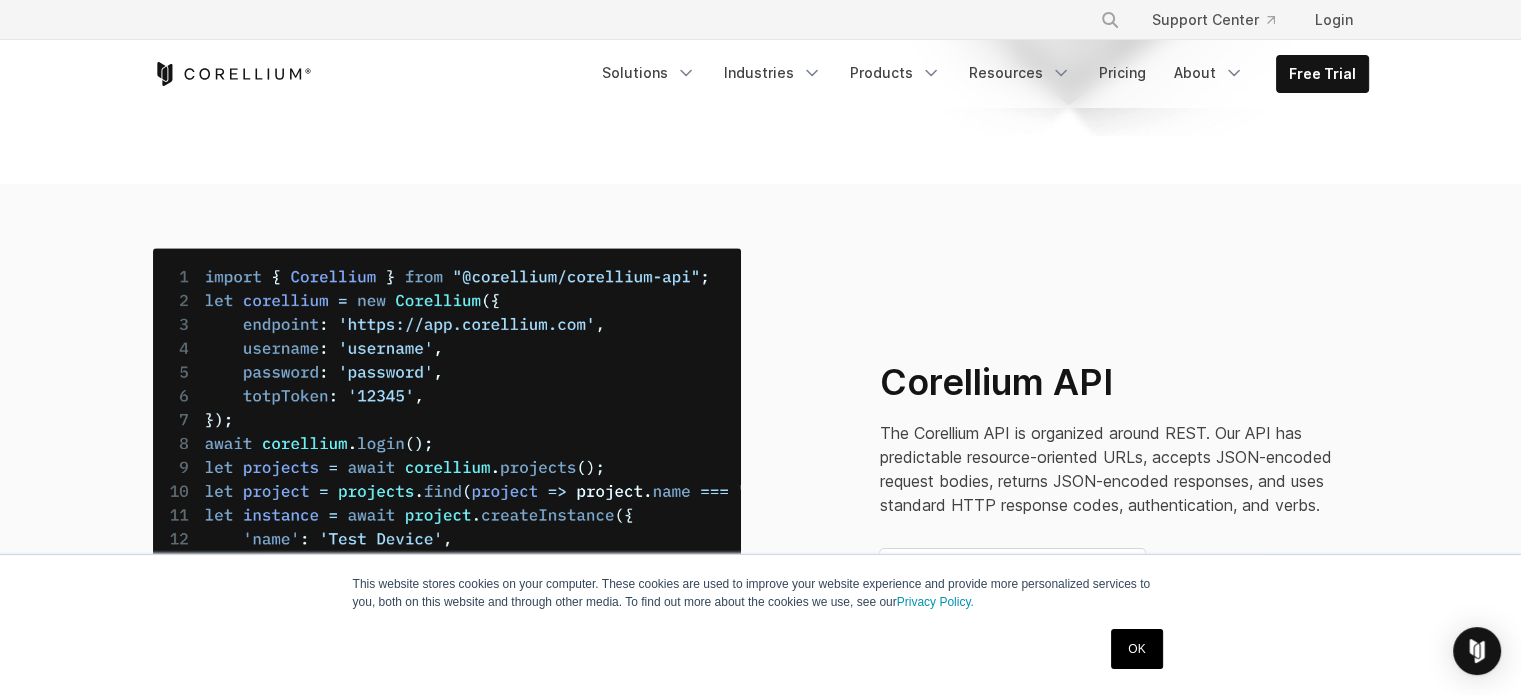 scroll, scrollTop: 7900, scrollLeft: 0, axis: vertical 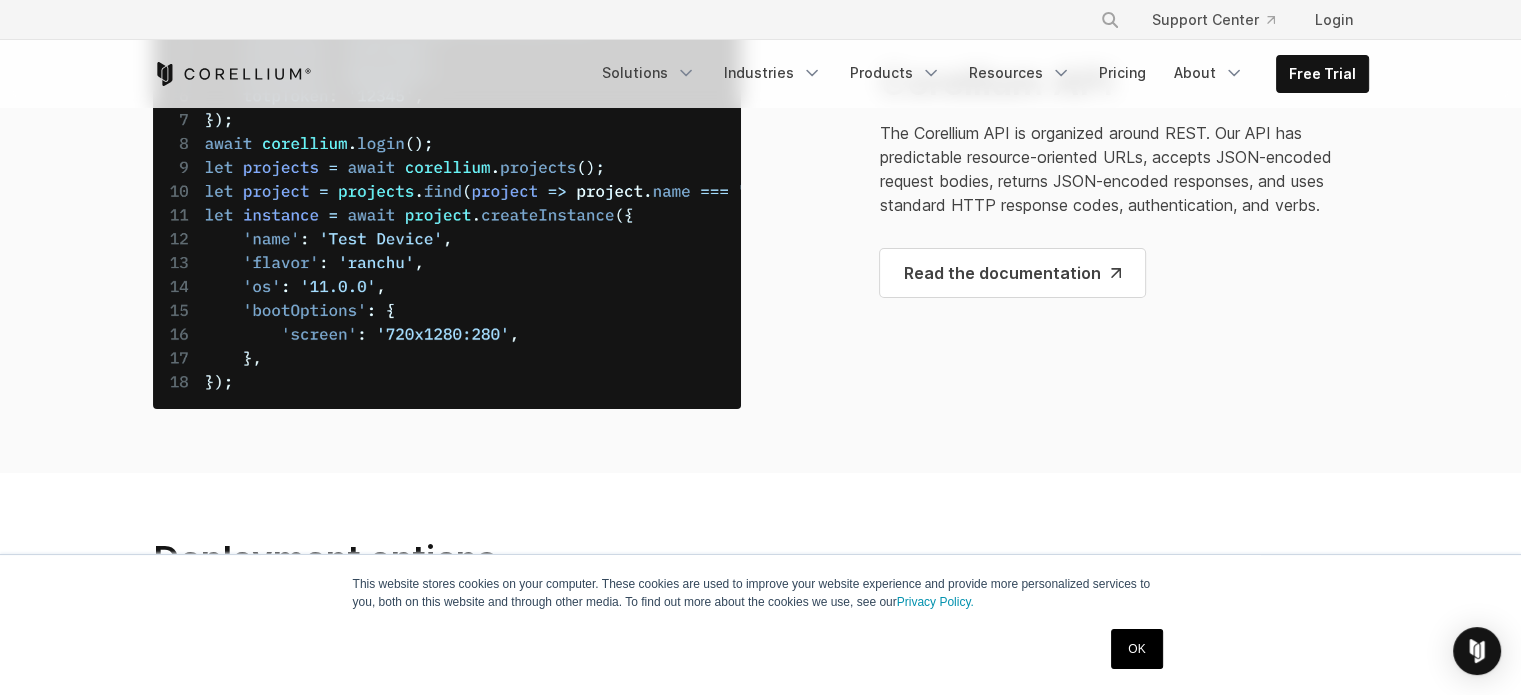 drag, startPoint x: 560, startPoint y: 183, endPoint x: 317, endPoint y: 179, distance: 243.03291 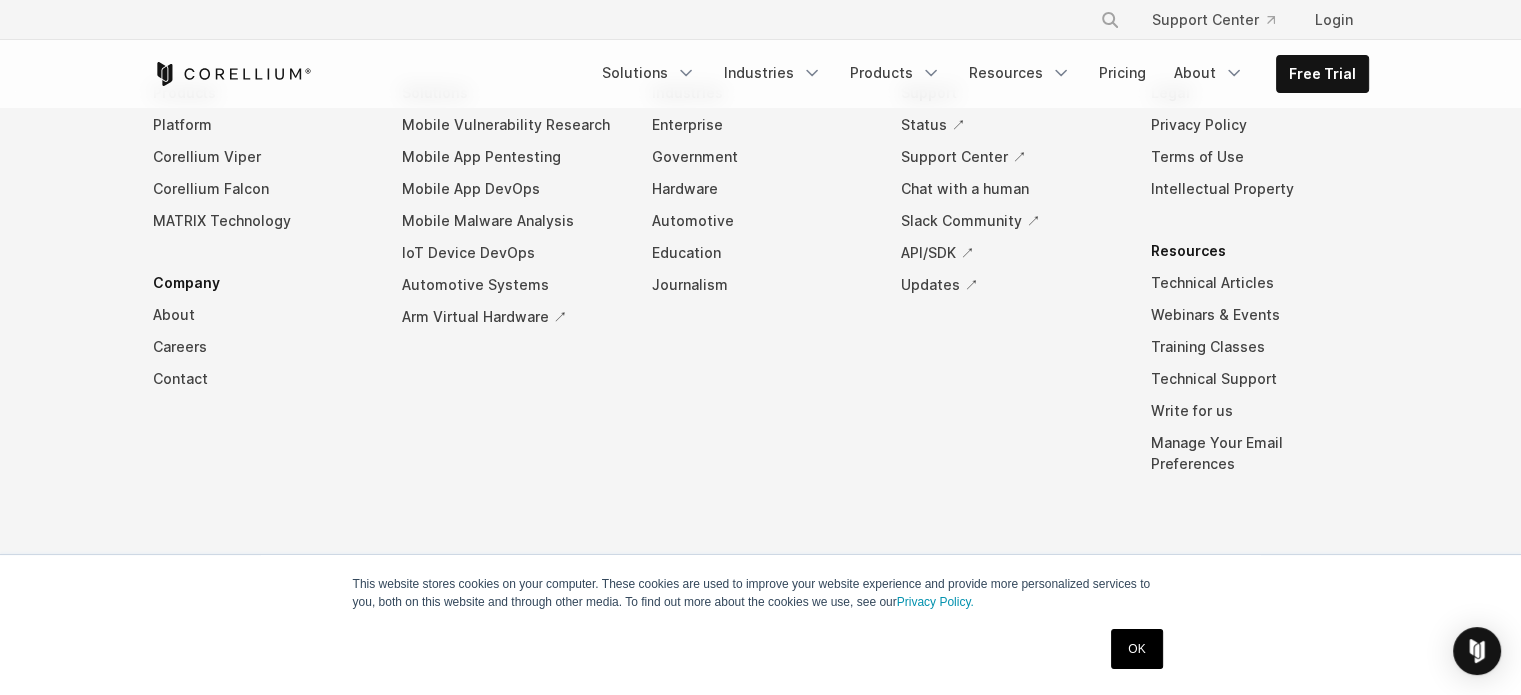 scroll, scrollTop: 9847, scrollLeft: 0, axis: vertical 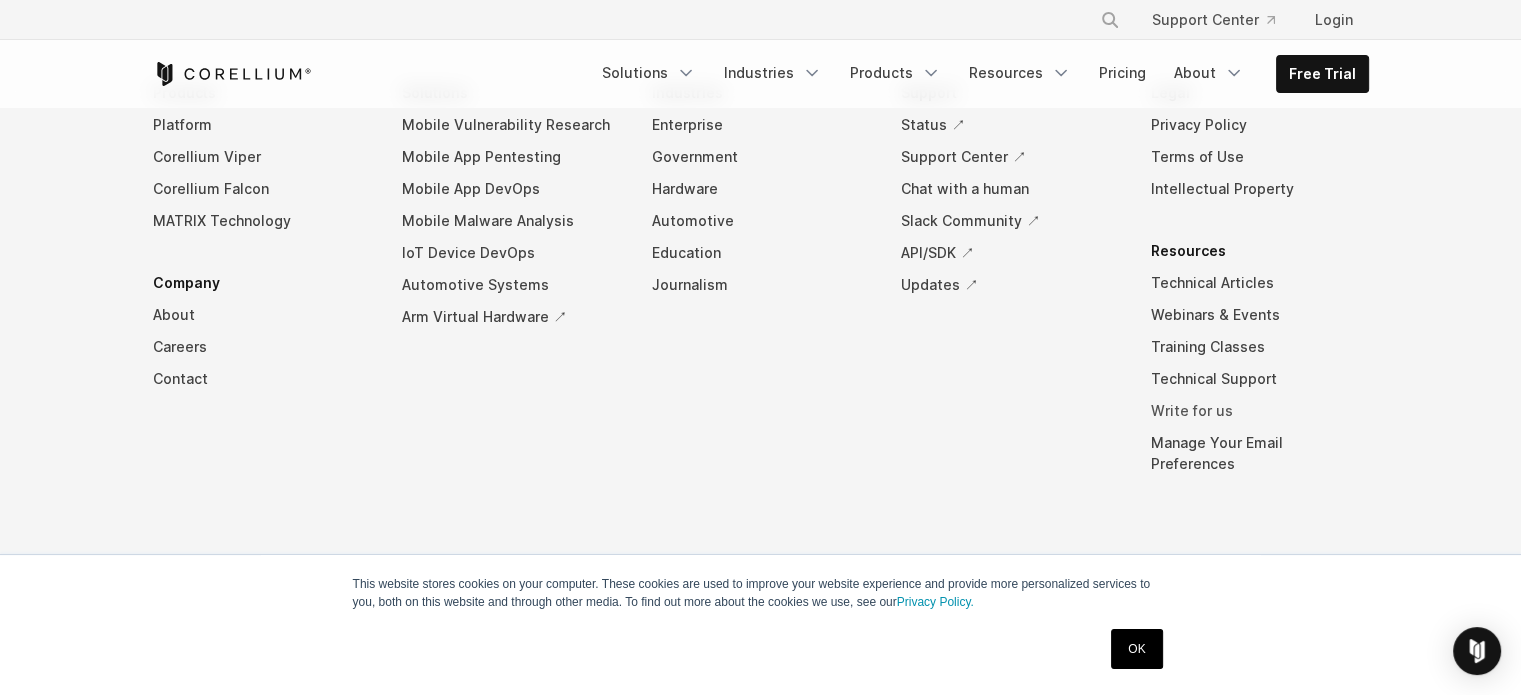 drag, startPoint x: 1148, startPoint y: 407, endPoint x: 1235, endPoint y: 419, distance: 87.823685 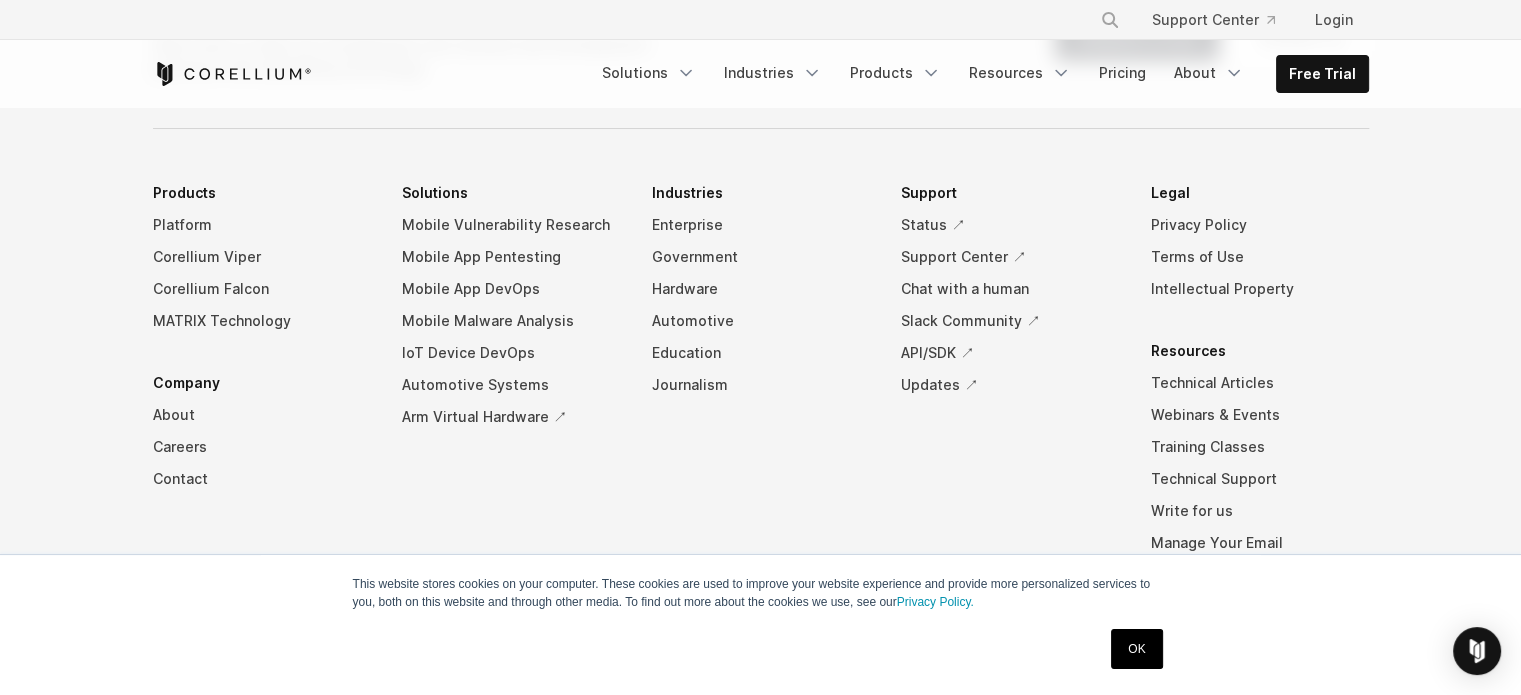 scroll, scrollTop: 8847, scrollLeft: 0, axis: vertical 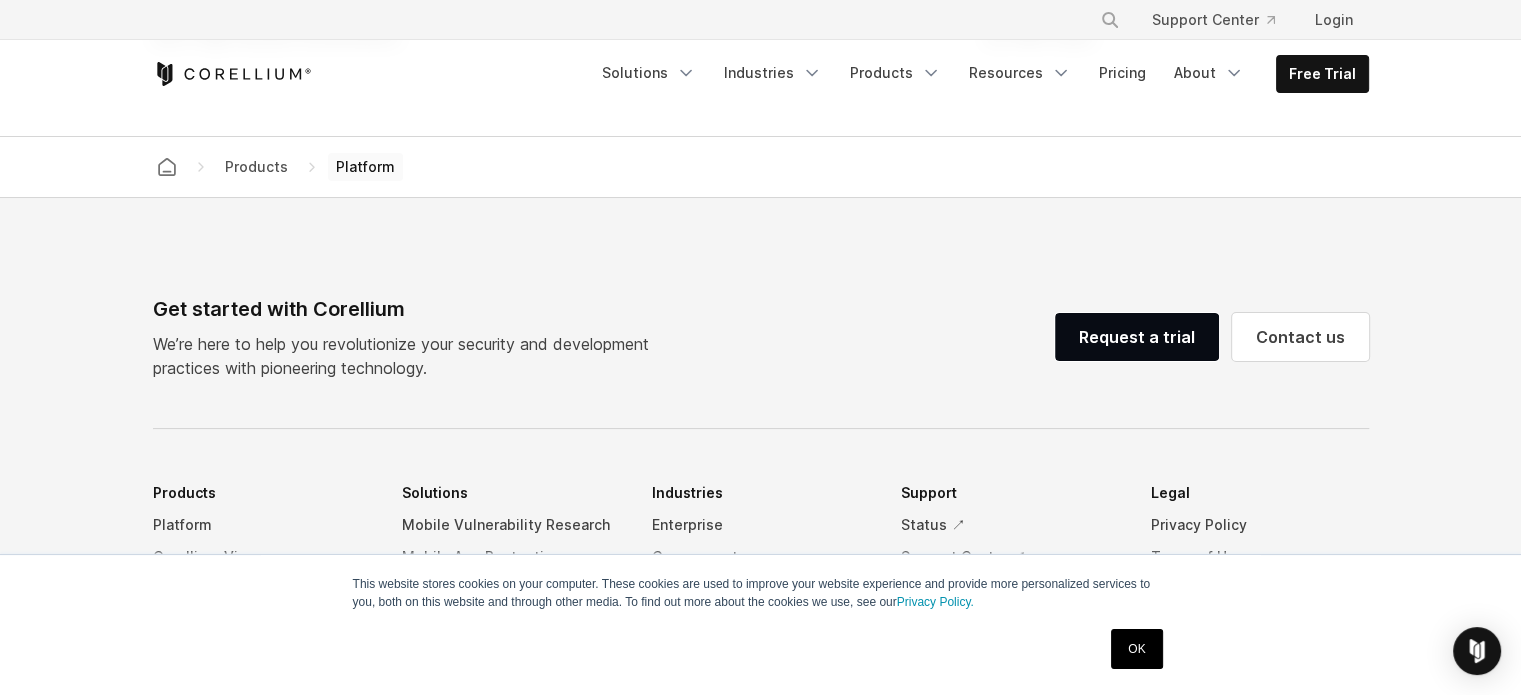 drag, startPoint x: 526, startPoint y: 239, endPoint x: 306, endPoint y: 233, distance: 220.0818 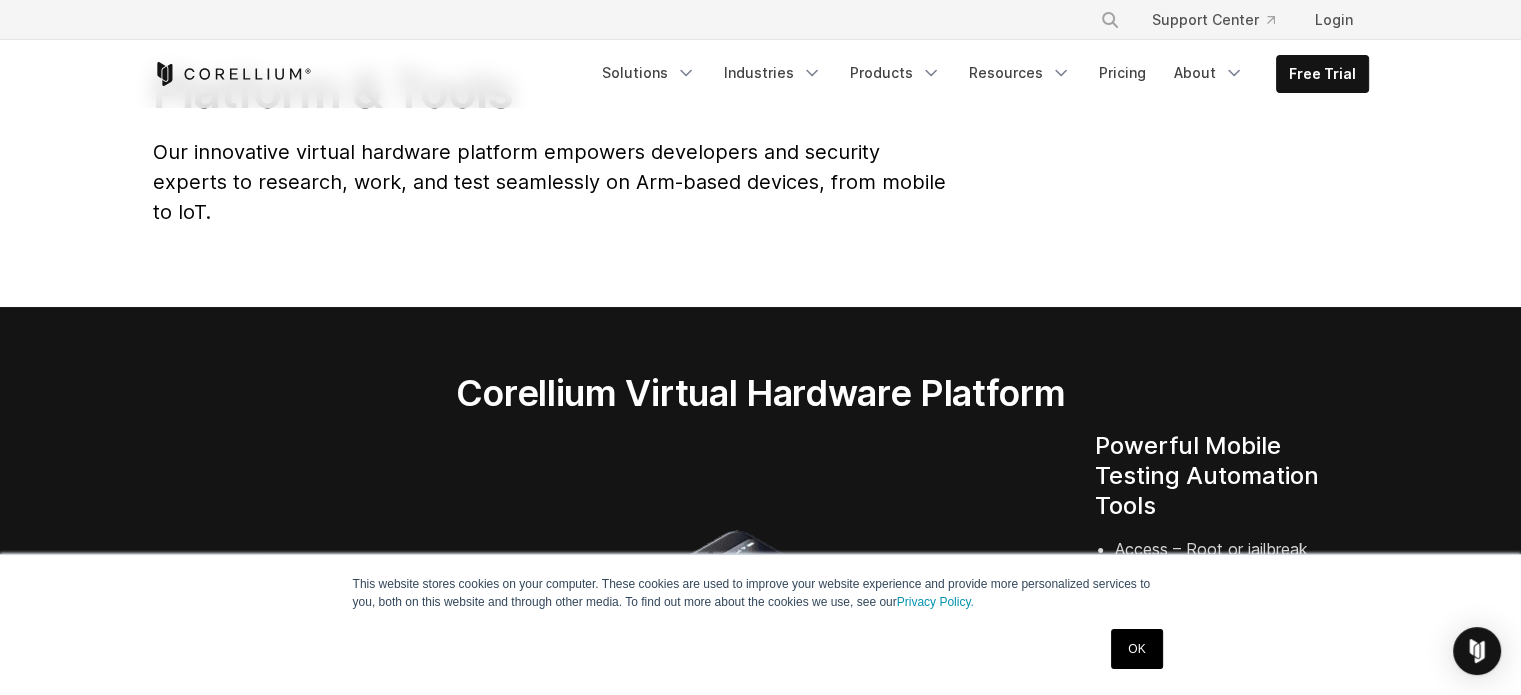 scroll, scrollTop: 0, scrollLeft: 0, axis: both 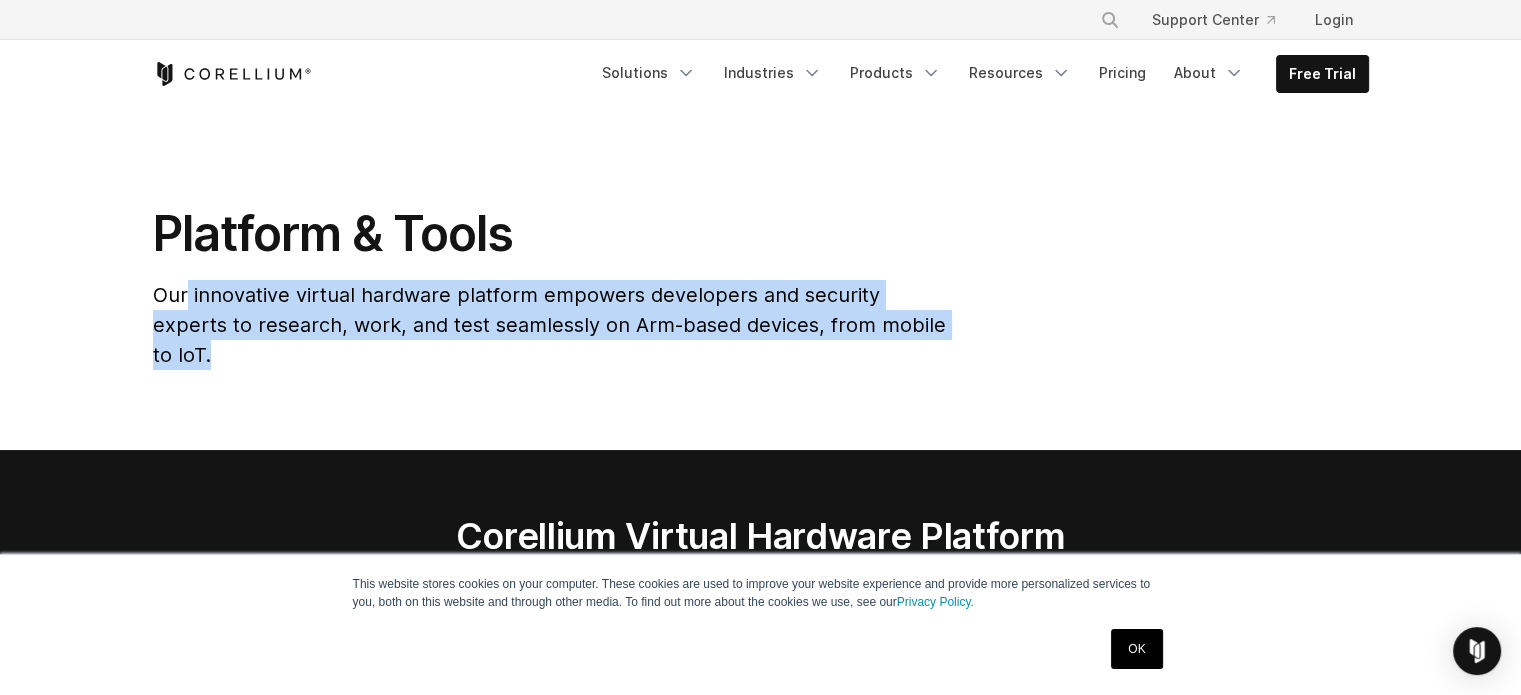 drag, startPoint x: 932, startPoint y: 324, endPoint x: 187, endPoint y: 300, distance: 745.3865 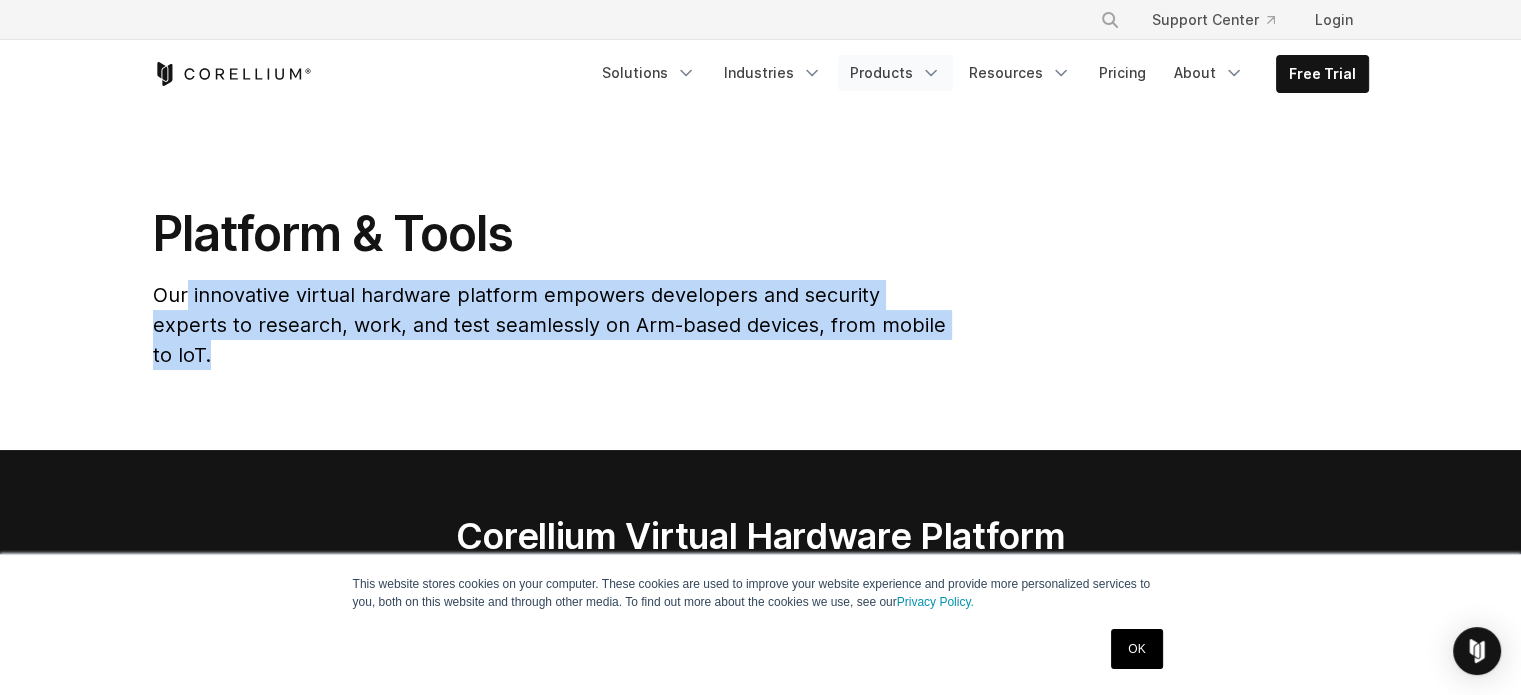 click 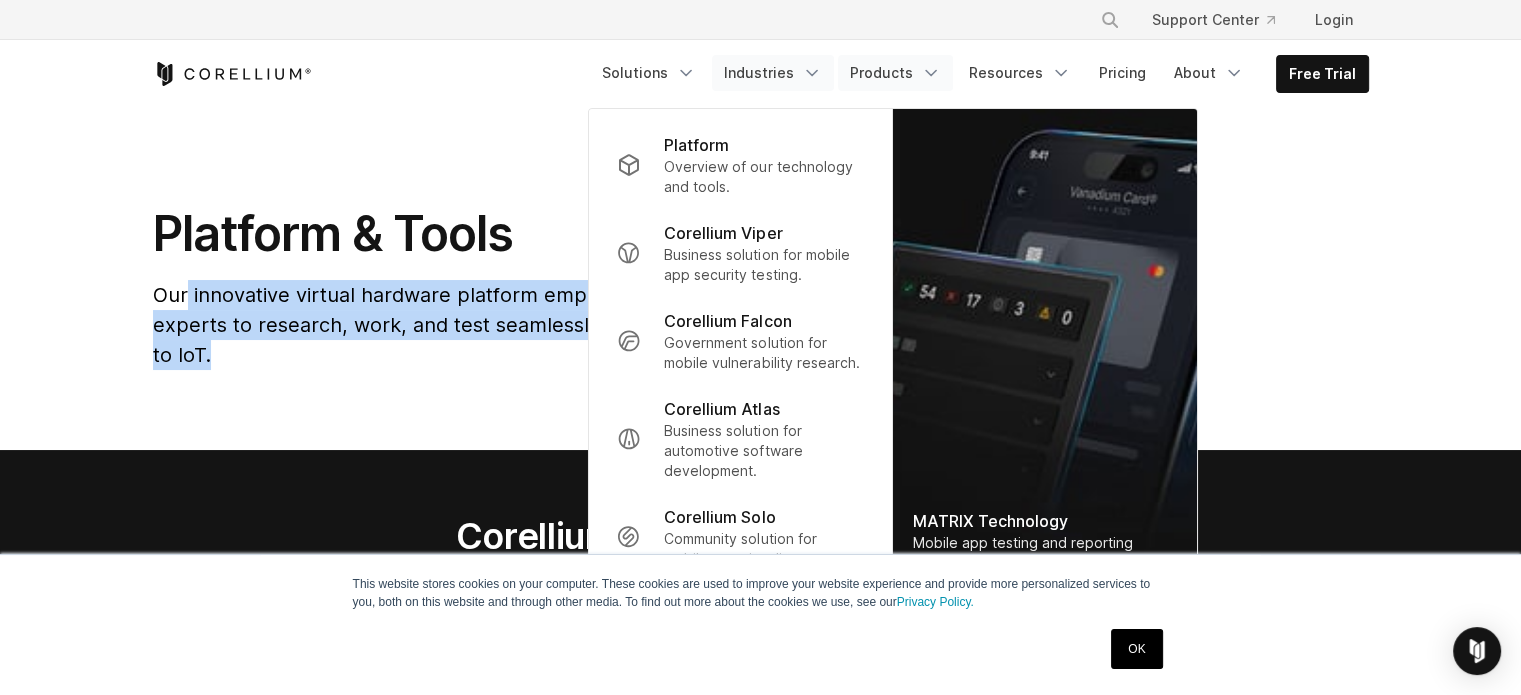 click on "Industries" at bounding box center [773, 73] 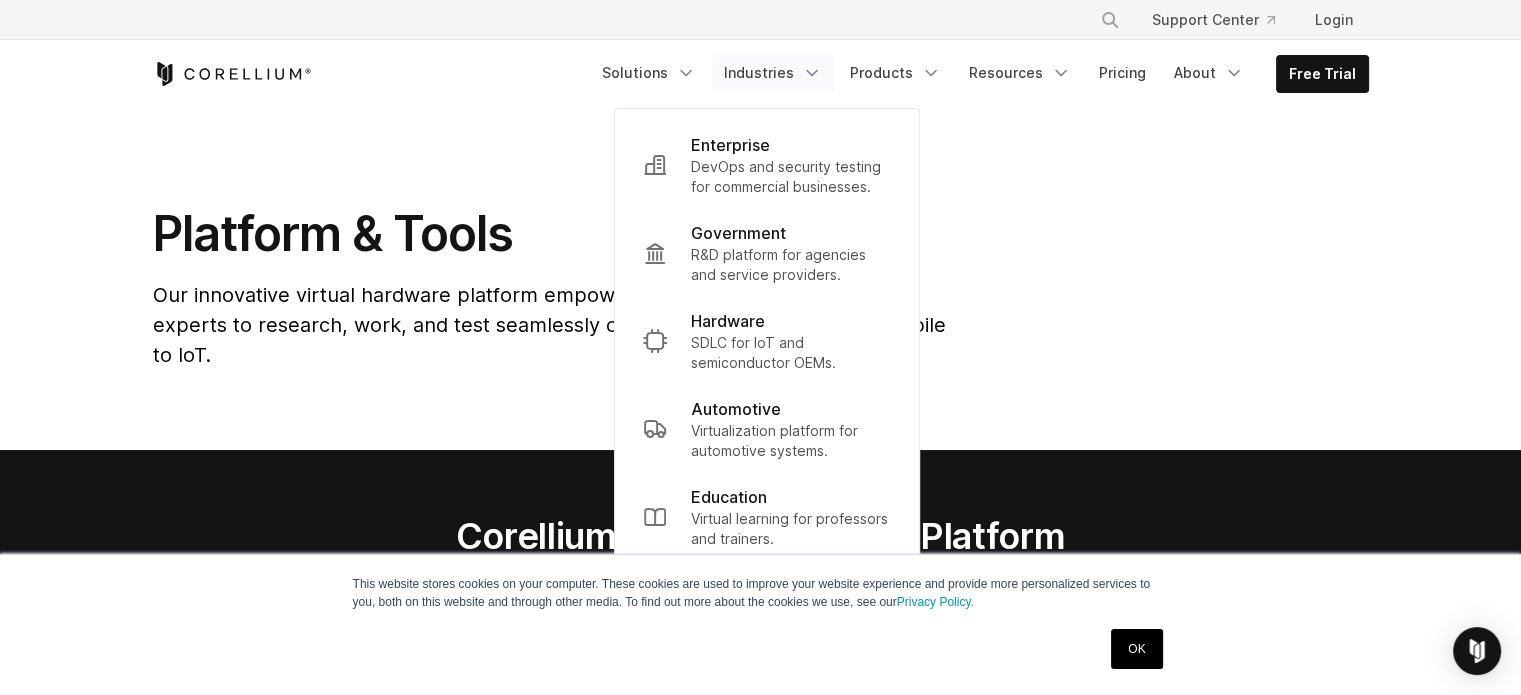 click on "Platform & Tools
Our innovative virtual hardware platform empowers developers and security experts to research, work, and test seamlessly on Arm-based devices, from mobile to IoT." at bounding box center [760, 279] 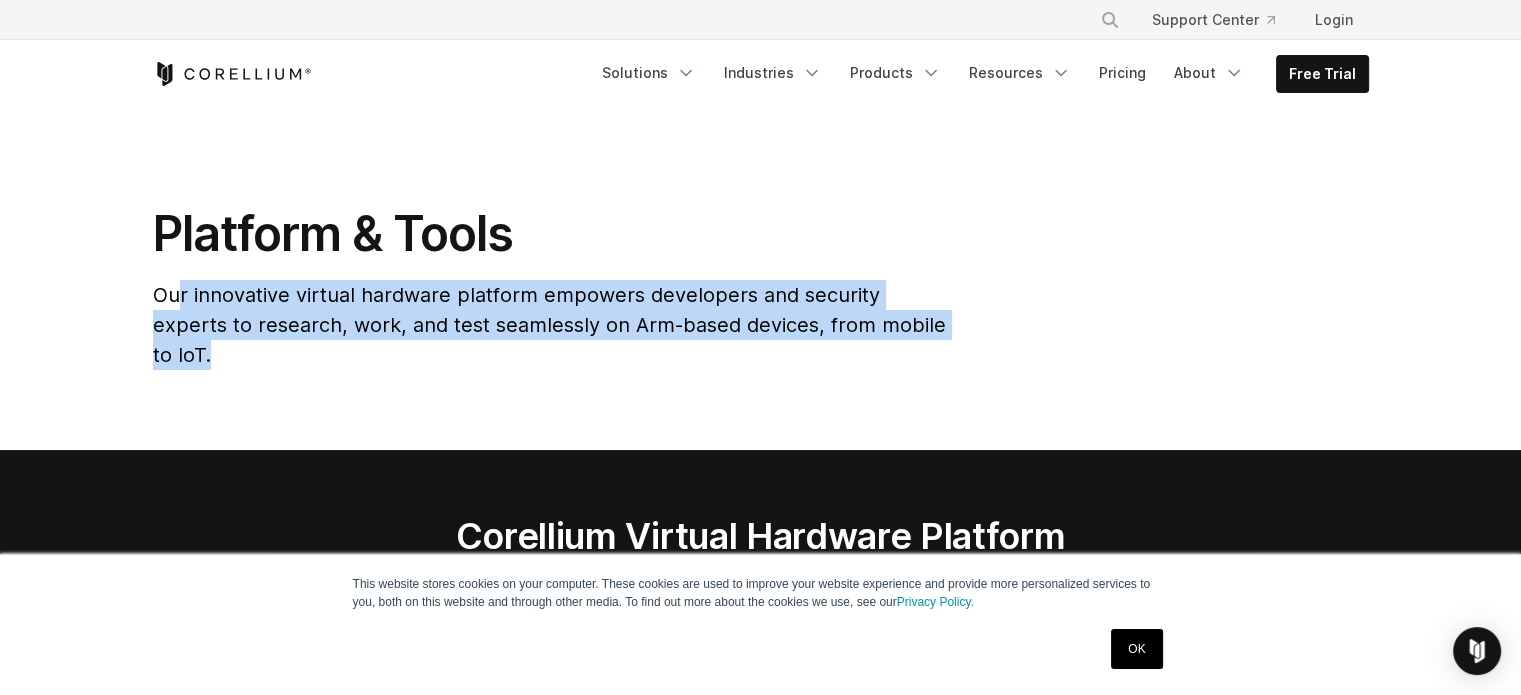 drag, startPoint x: 934, startPoint y: 329, endPoint x: 180, endPoint y: 300, distance: 754.5575 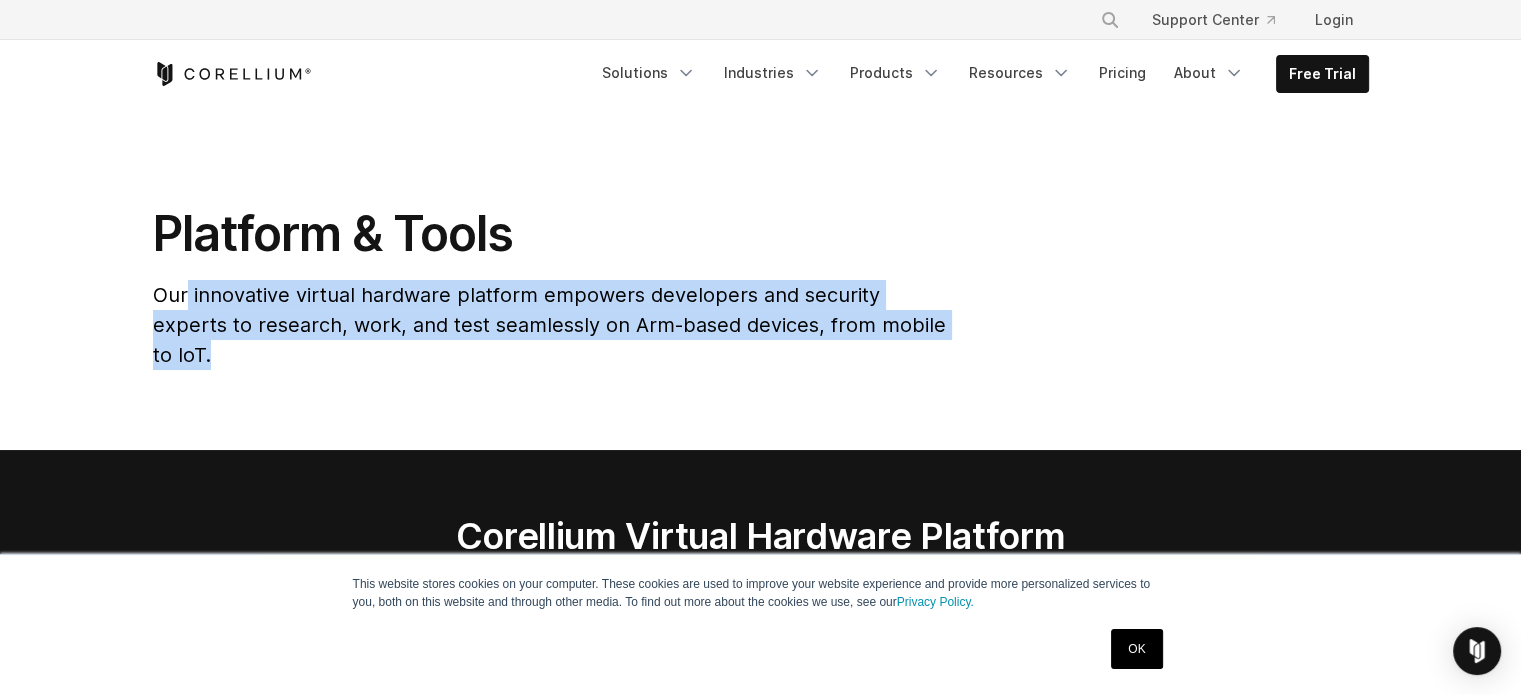 drag, startPoint x: 928, startPoint y: 320, endPoint x: 184, endPoint y: 289, distance: 744.64557 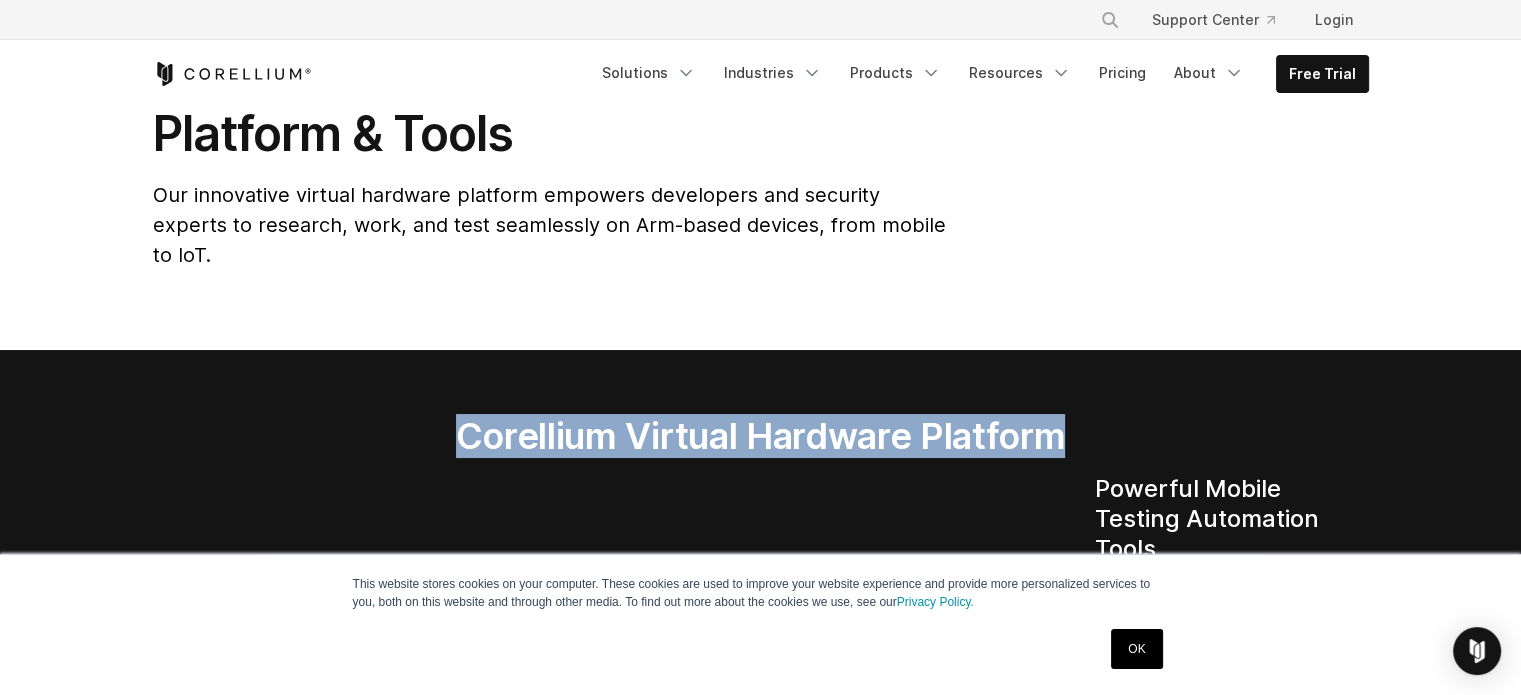 drag, startPoint x: 460, startPoint y: 413, endPoint x: 1073, endPoint y: 432, distance: 613.2944 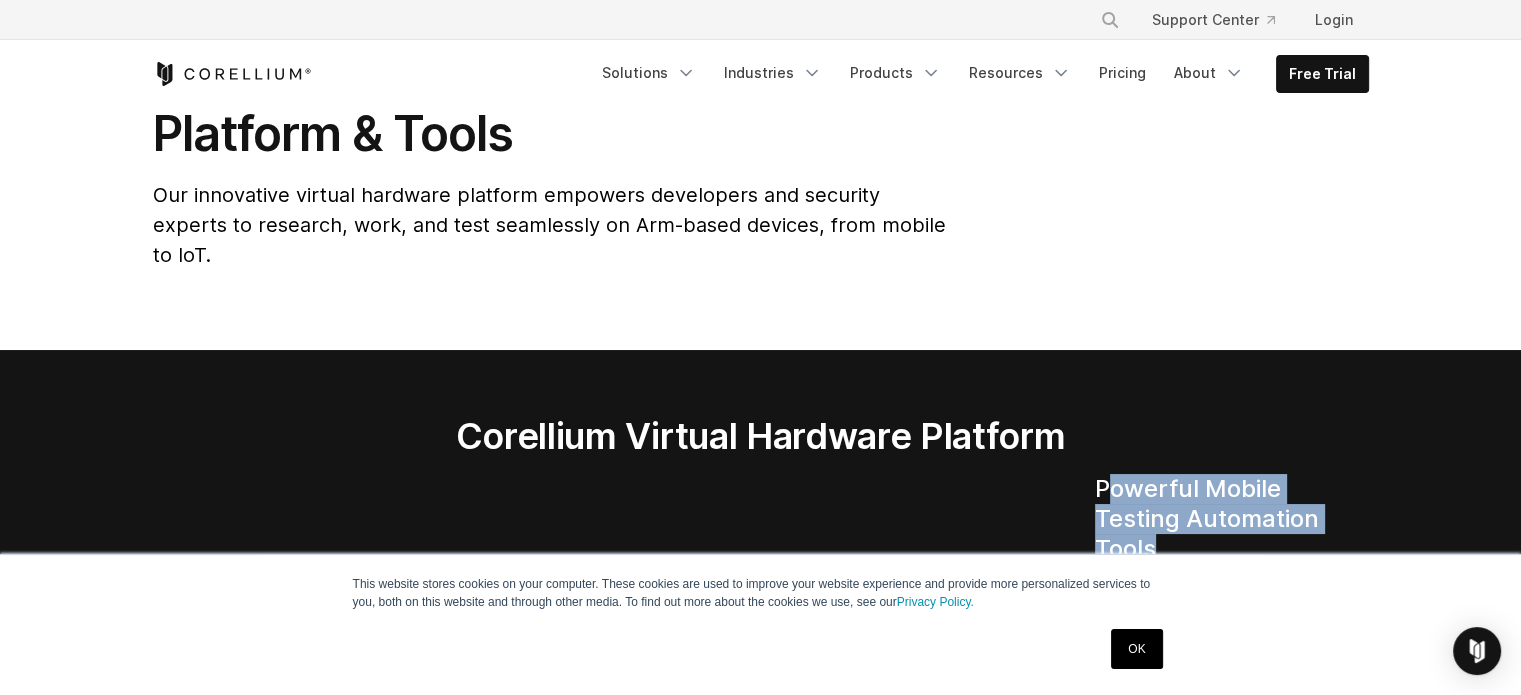 drag, startPoint x: 1104, startPoint y: 453, endPoint x: 1198, endPoint y: 512, distance: 110.98198 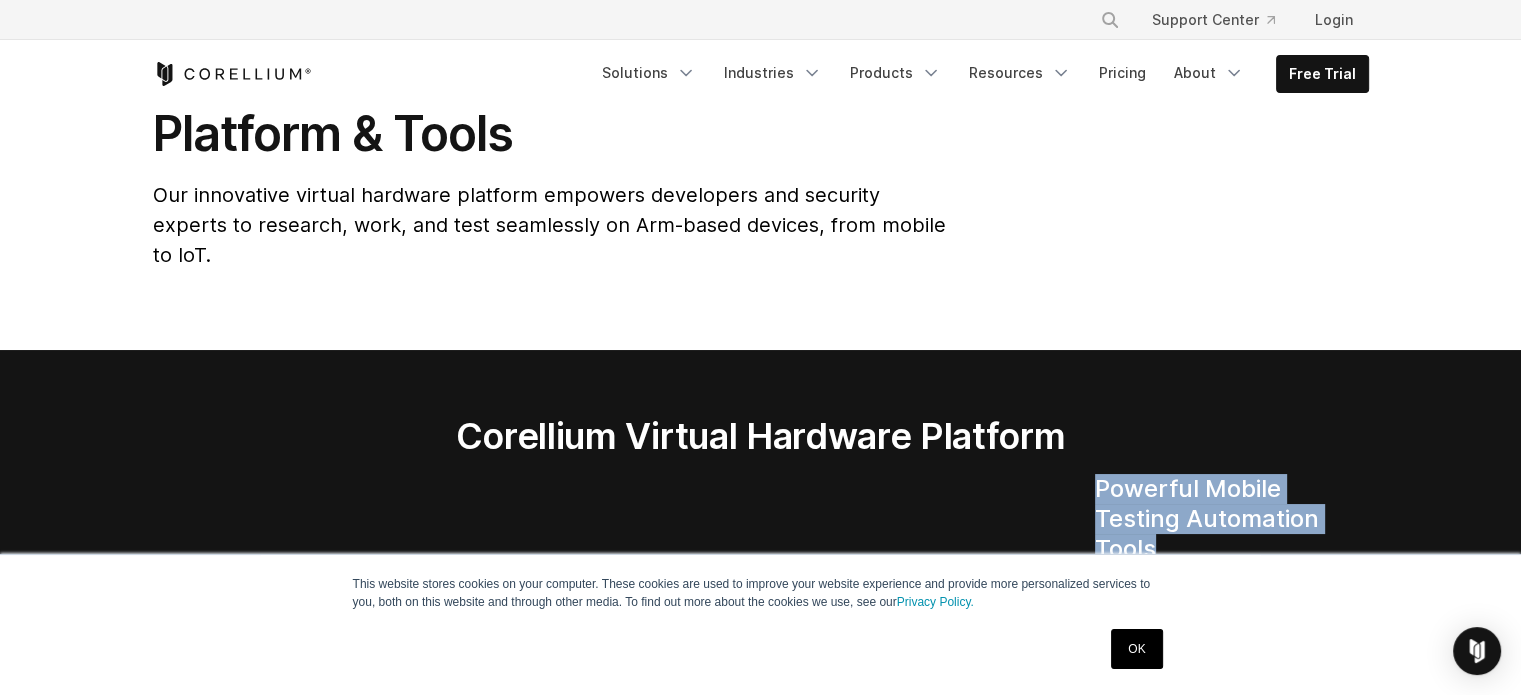 drag, startPoint x: 1161, startPoint y: 523, endPoint x: 1068, endPoint y: 460, distance: 112.32987 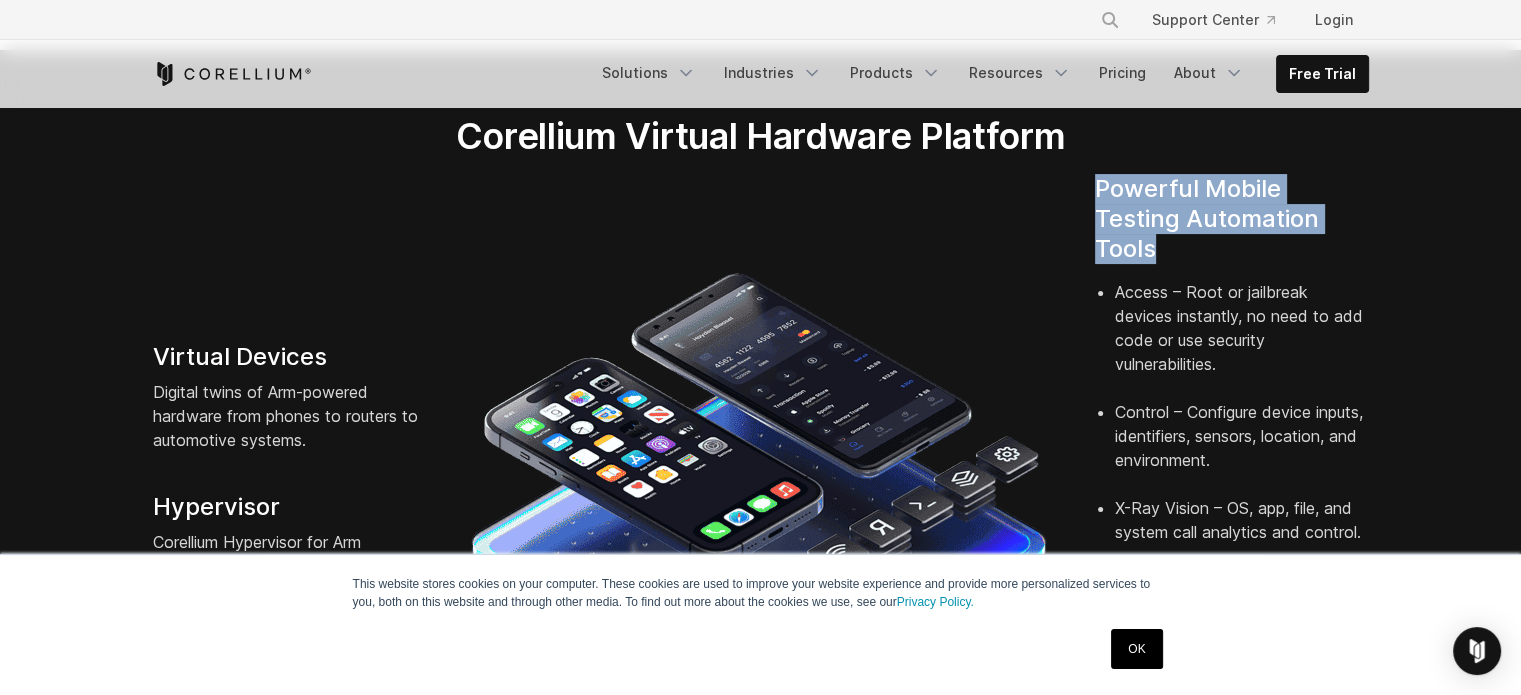 scroll, scrollTop: 700, scrollLeft: 0, axis: vertical 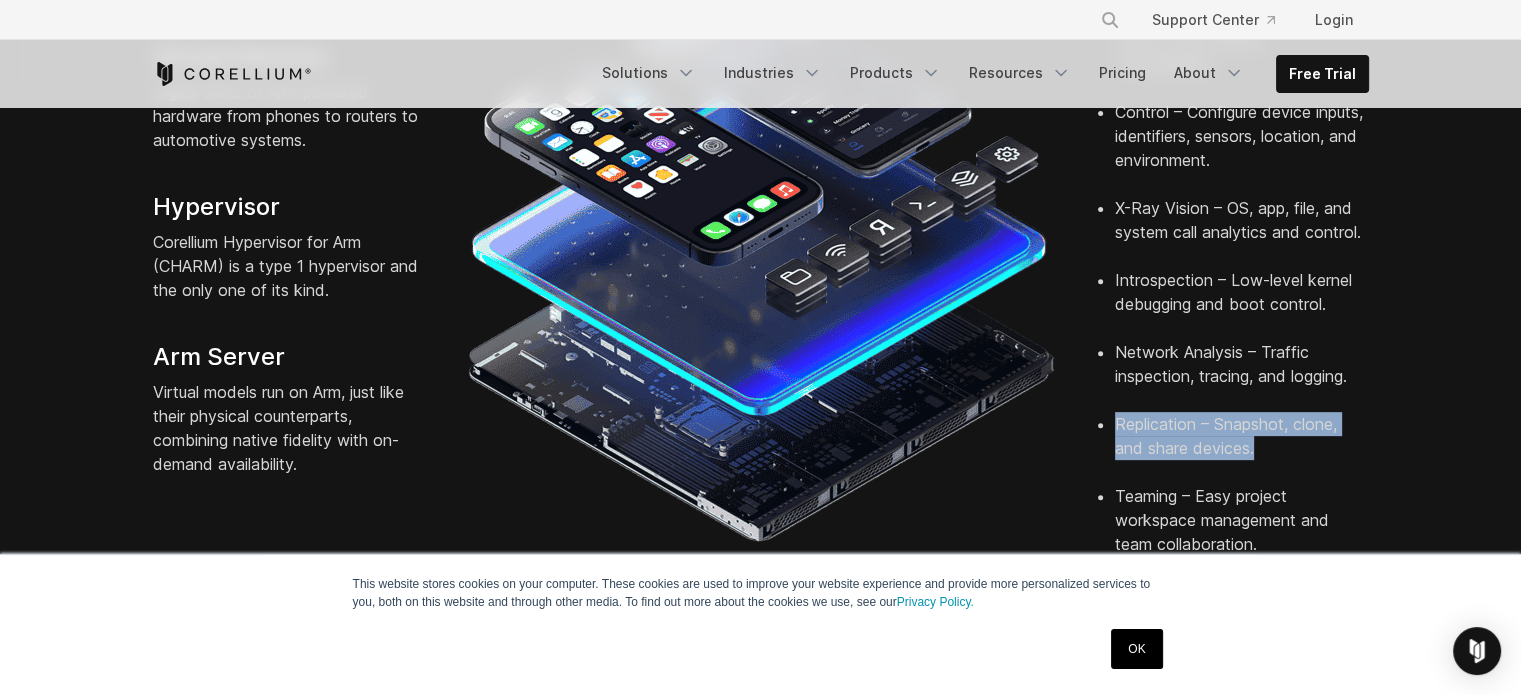 drag, startPoint x: 1304, startPoint y: 414, endPoint x: 1080, endPoint y: 383, distance: 226.13492 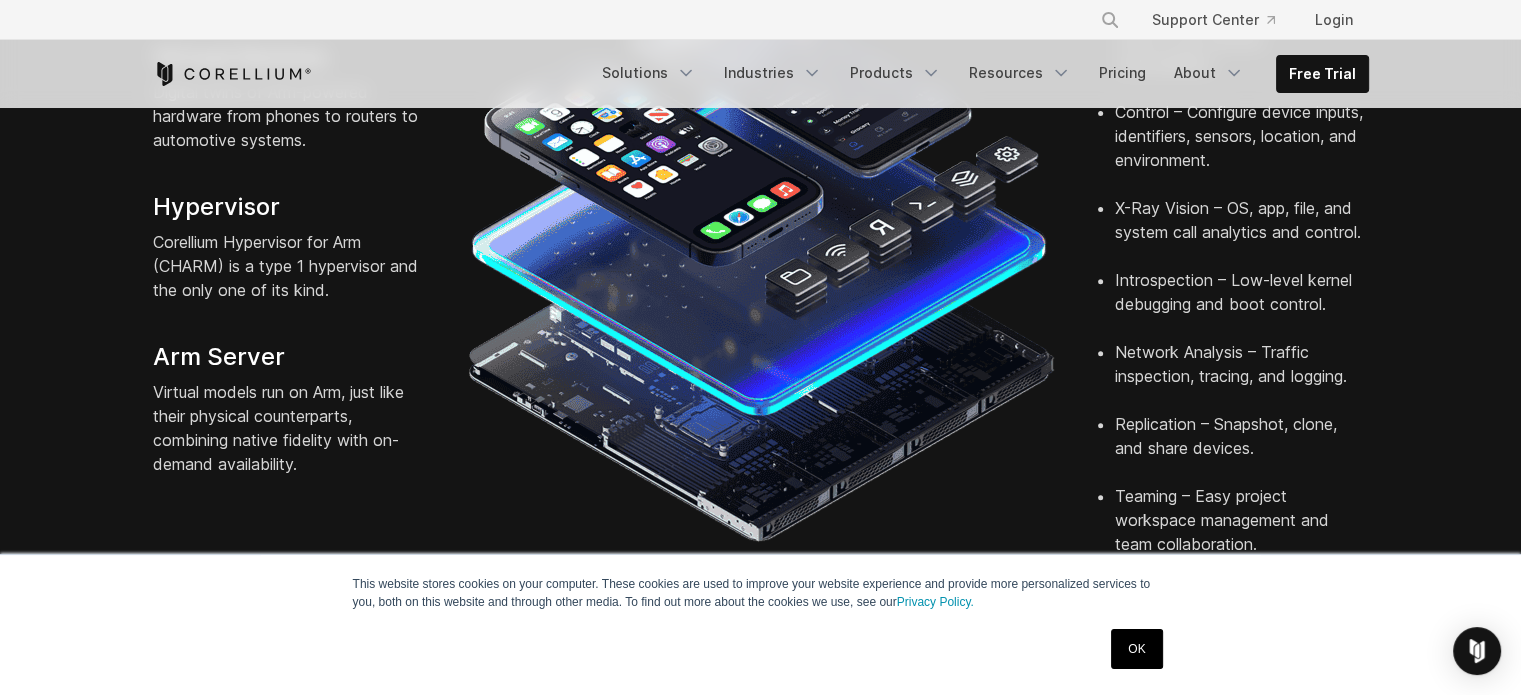 click on "Teaming – Easy project workspace management and team collaboration." at bounding box center (1242, 532) 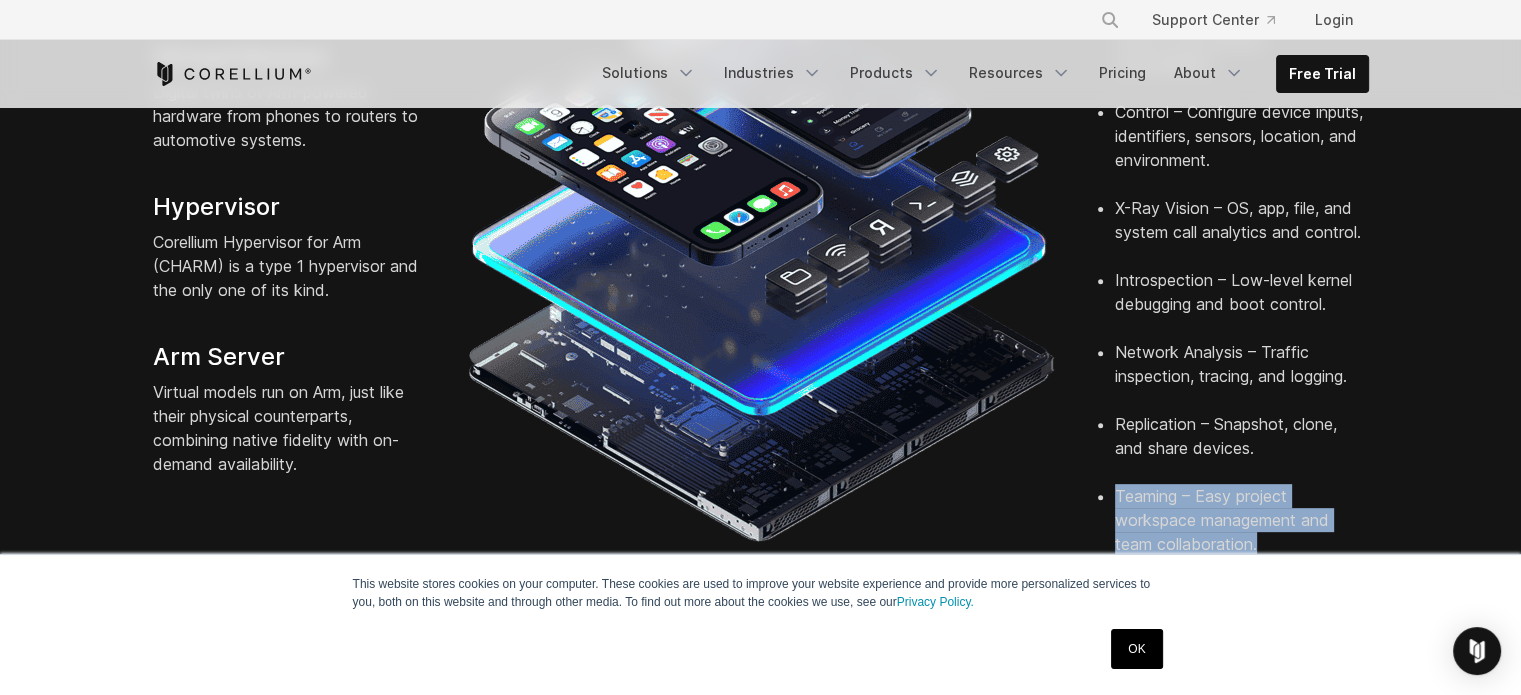drag, startPoint x: 1264, startPoint y: 511, endPoint x: 1107, endPoint y: 472, distance: 161.77144 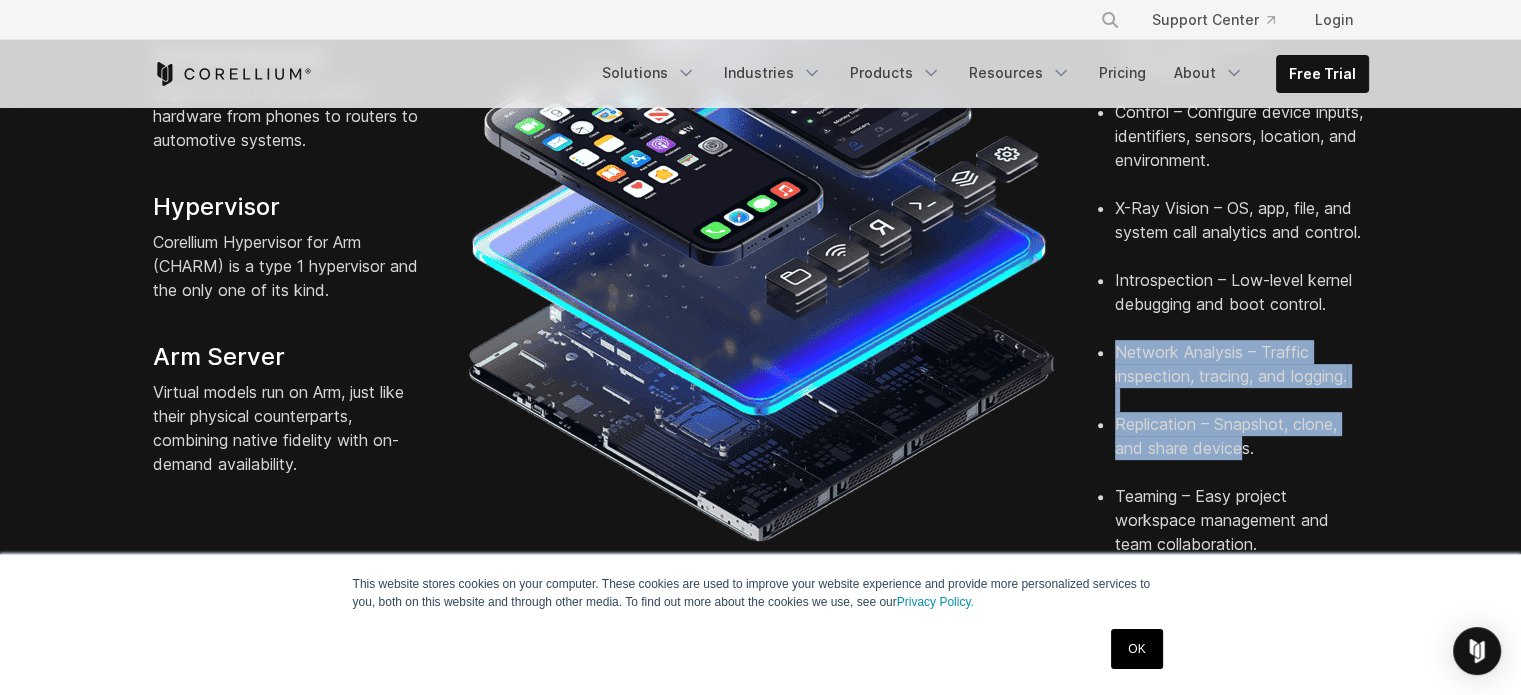 drag, startPoint x: 1224, startPoint y: 402, endPoint x: 1108, endPoint y: 330, distance: 136.52838 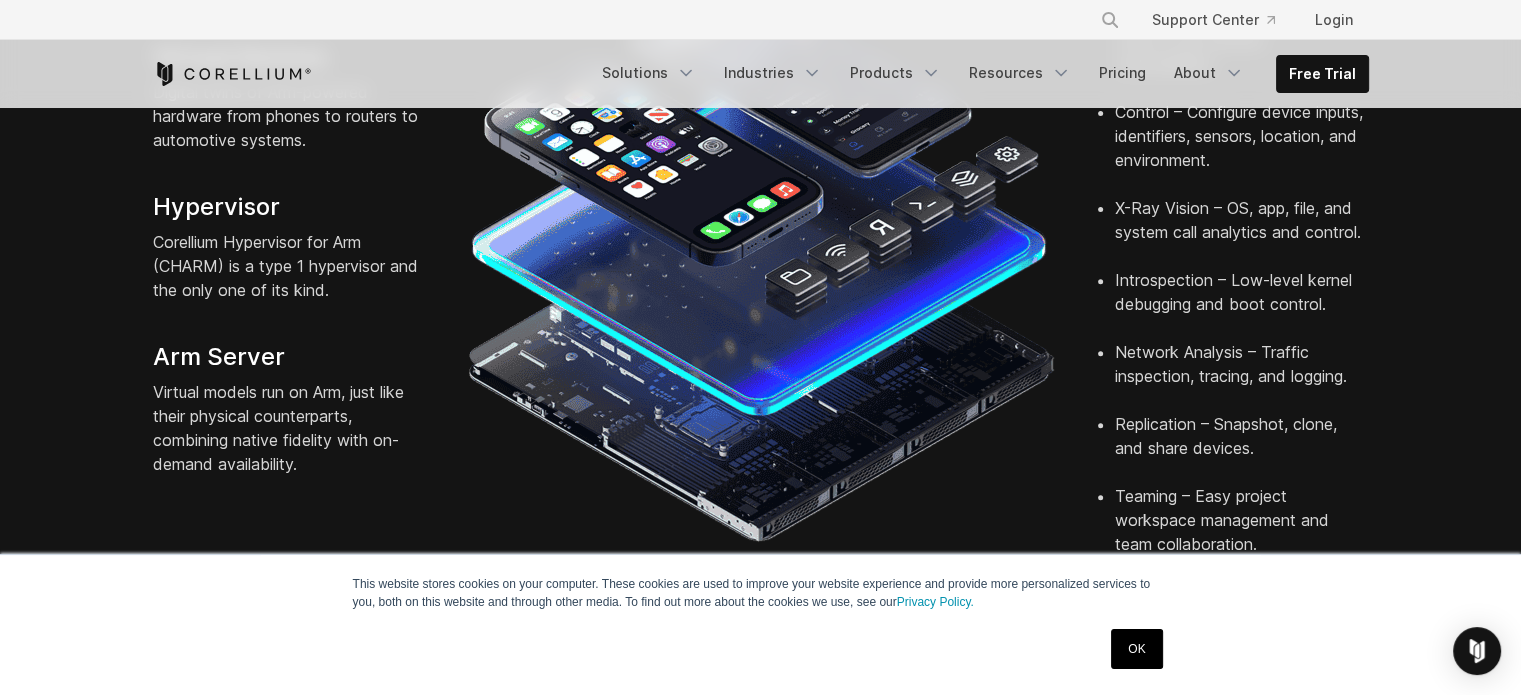 click on "Introspection – Low-level kernel debugging and boot control." at bounding box center [1242, 304] 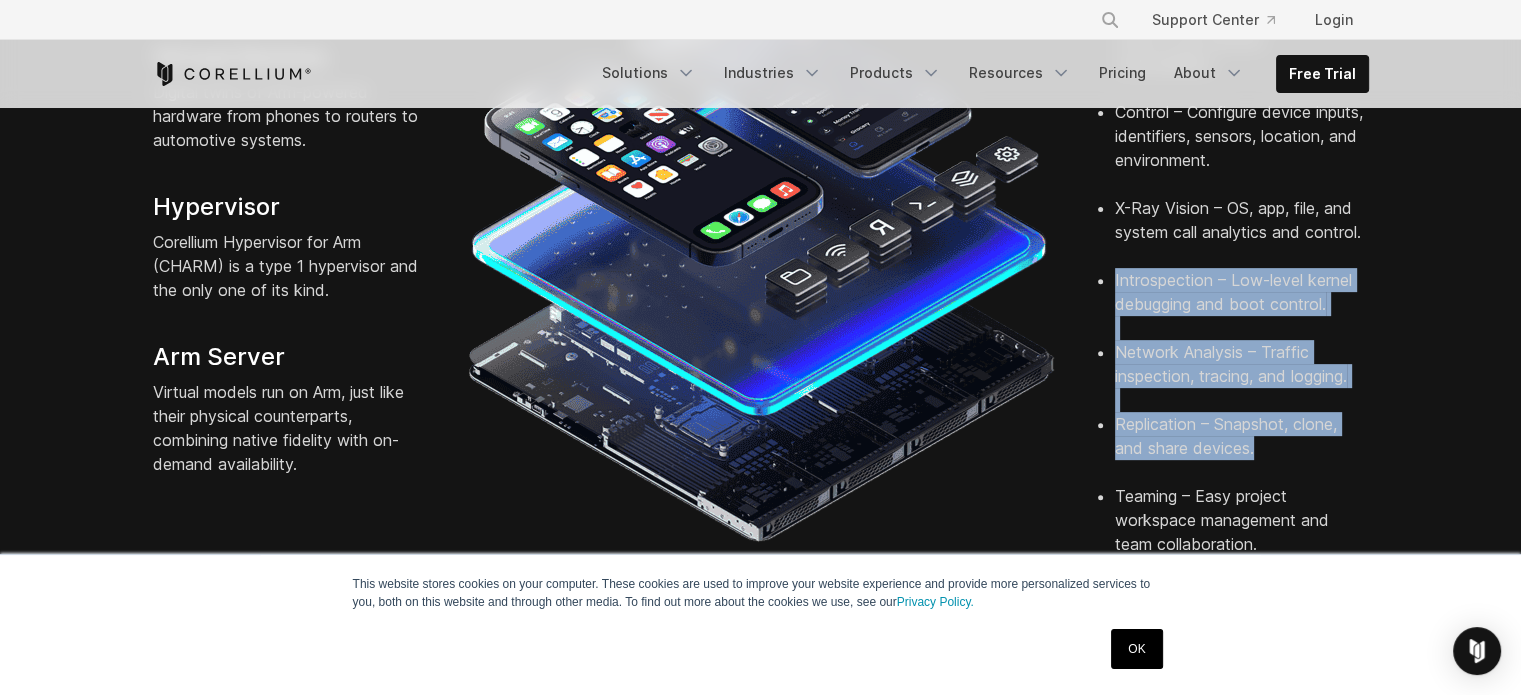 drag, startPoint x: 1283, startPoint y: 422, endPoint x: 1115, endPoint y: 251, distance: 239.71858 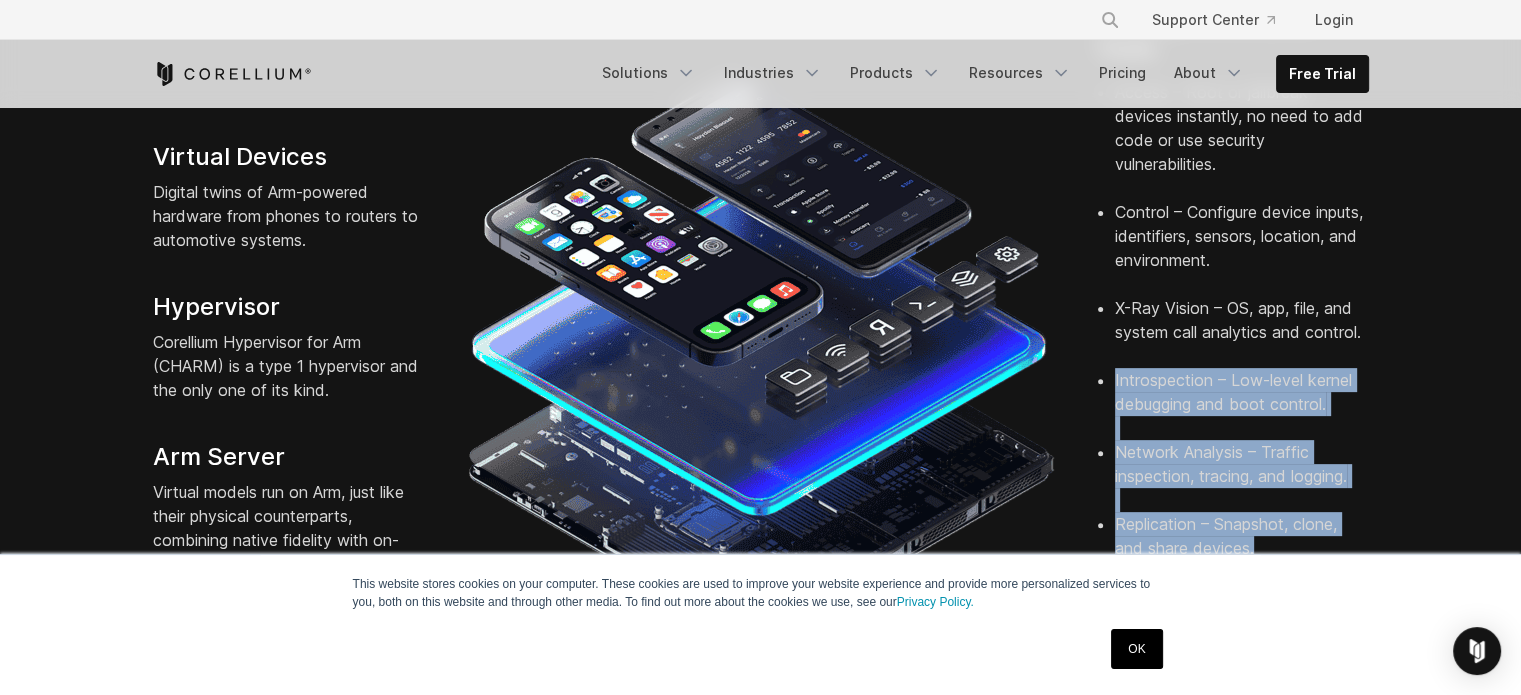 click on "Replication – Snapshot, clone, and share devices." at bounding box center (1242, 548) 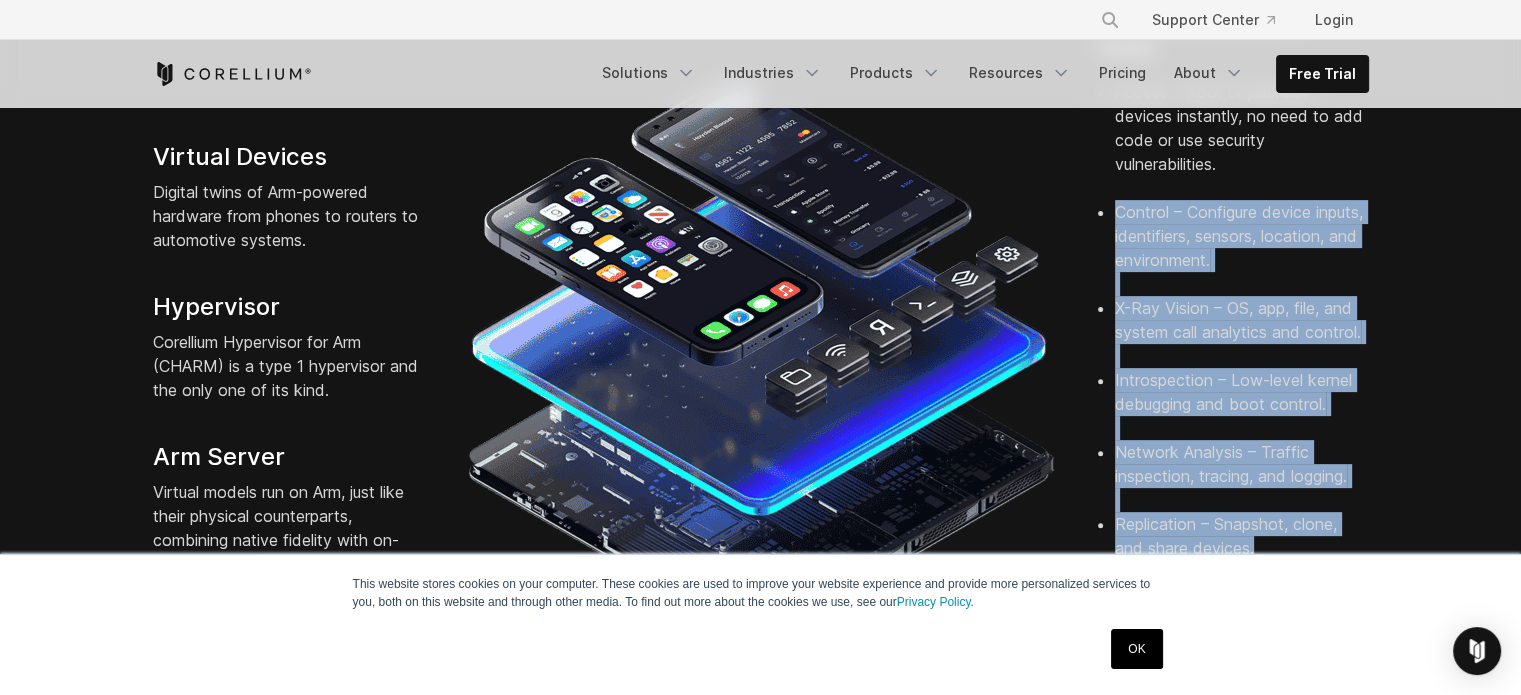 drag, startPoint x: 1264, startPoint y: 524, endPoint x: 1093, endPoint y: 186, distance: 378.79413 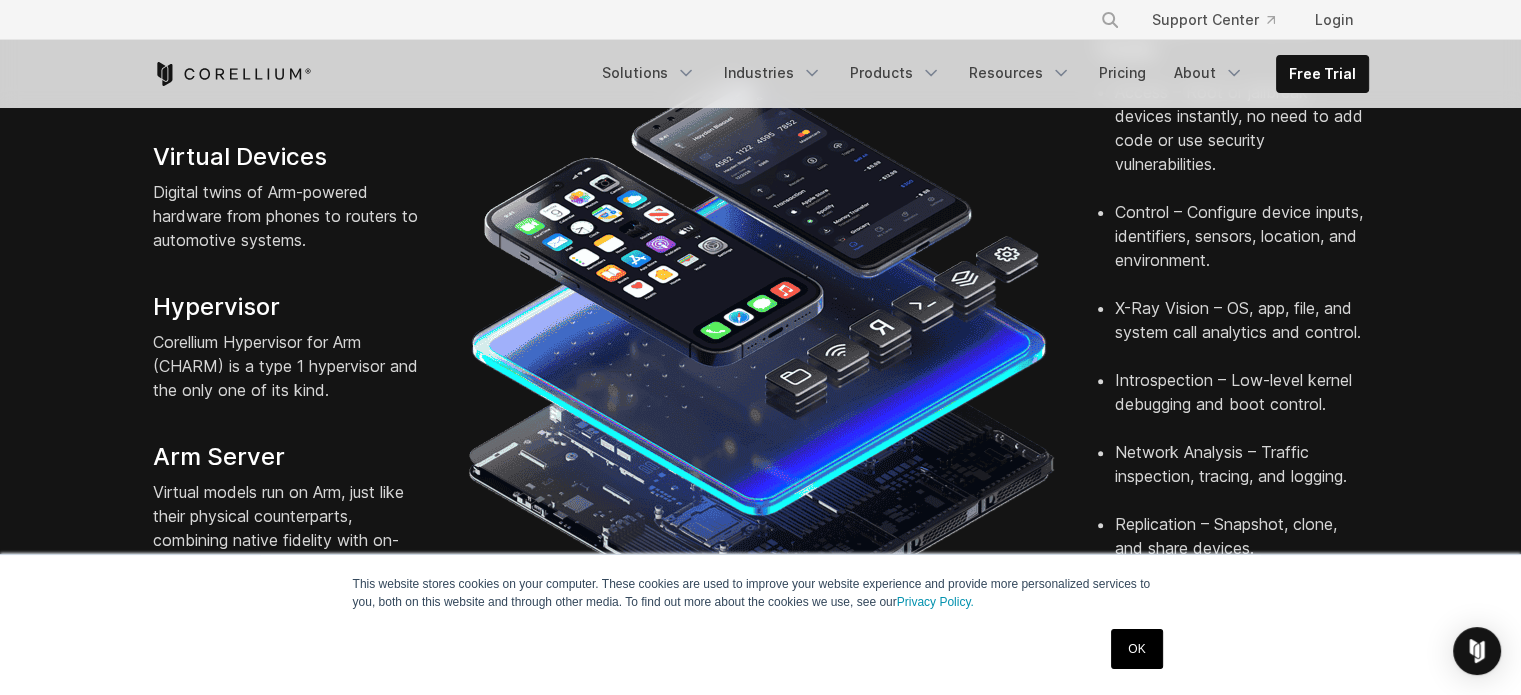 click on "This website stores cookies on your computer. These cookies are used to improve your website experience and provide more personalized services to you, both on this website and through other media. To find out more about the cookies we use, see our  Privacy Policy." at bounding box center [761, 593] 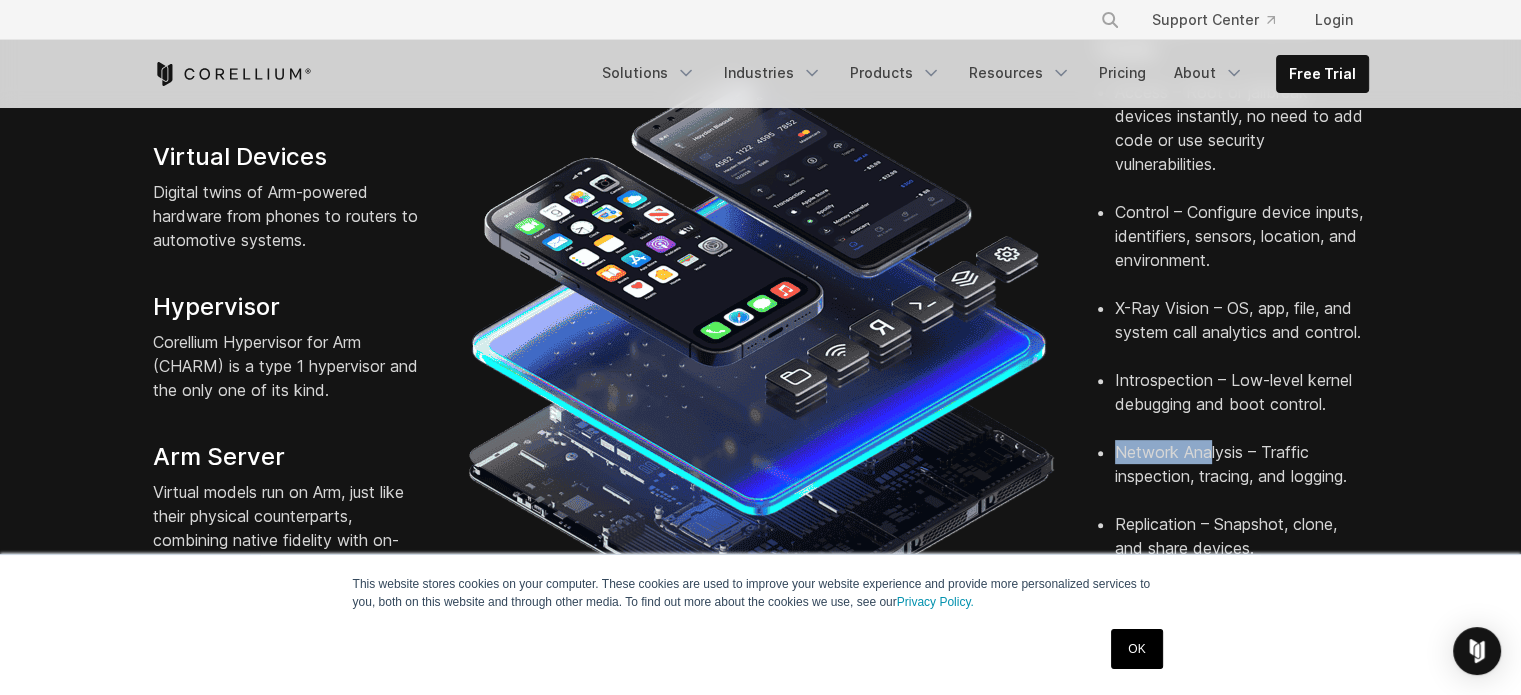 drag, startPoint x: 1134, startPoint y: 415, endPoint x: 1274, endPoint y: 439, distance: 142.04225 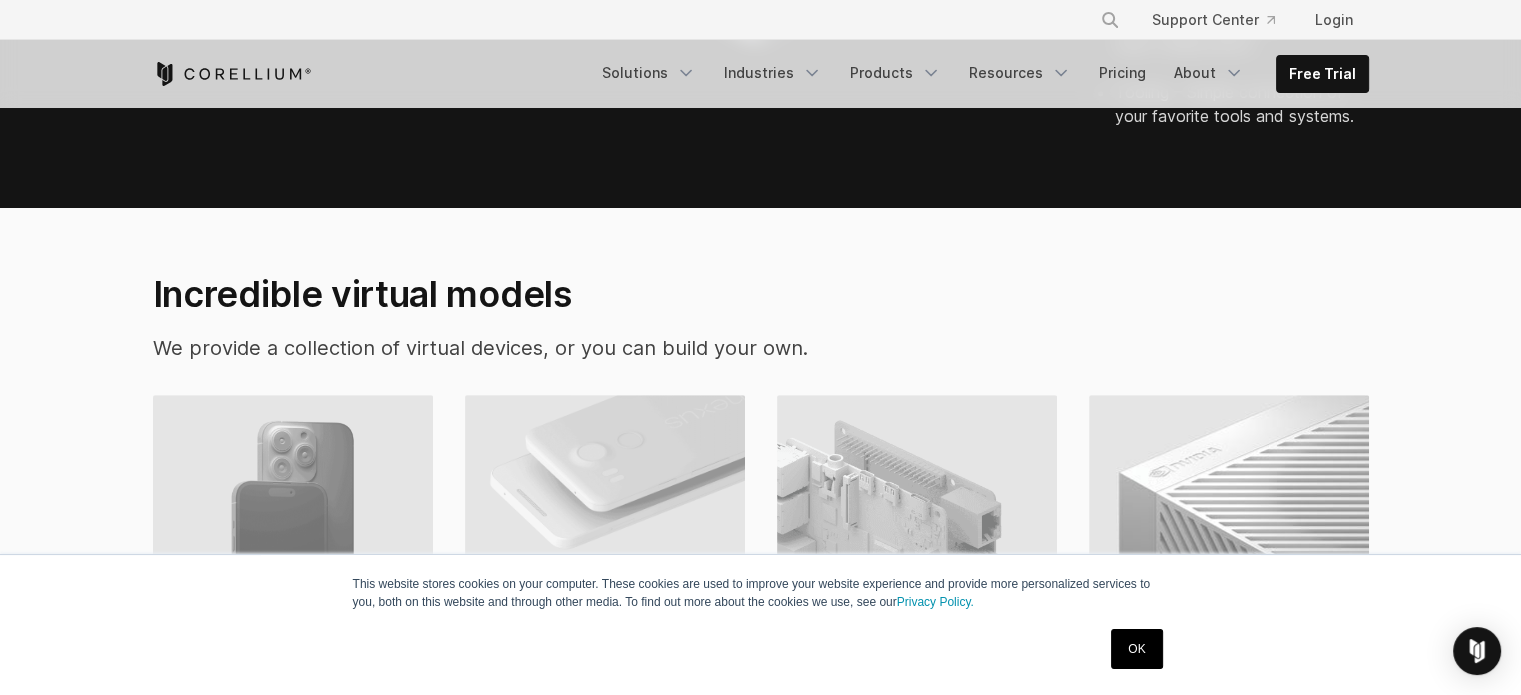scroll, scrollTop: 1300, scrollLeft: 0, axis: vertical 